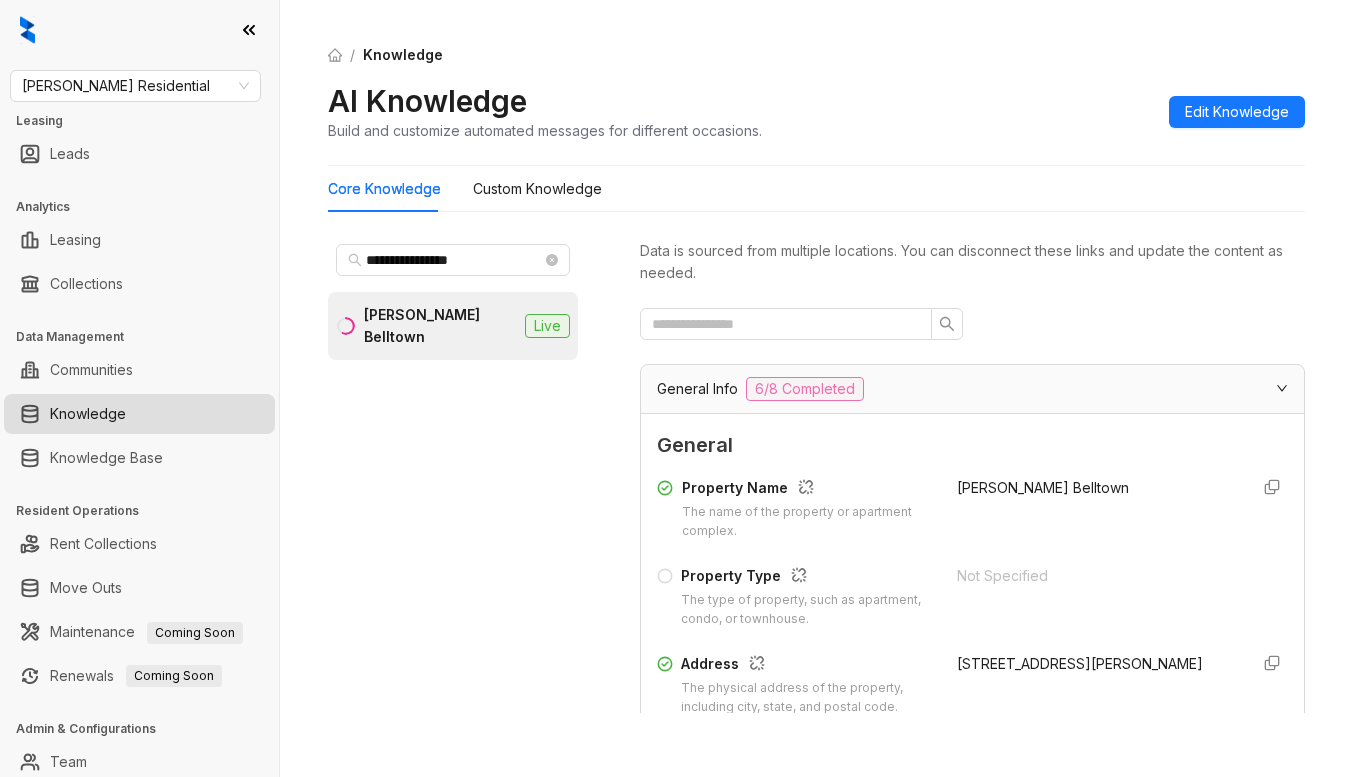 scroll, scrollTop: 0, scrollLeft: 0, axis: both 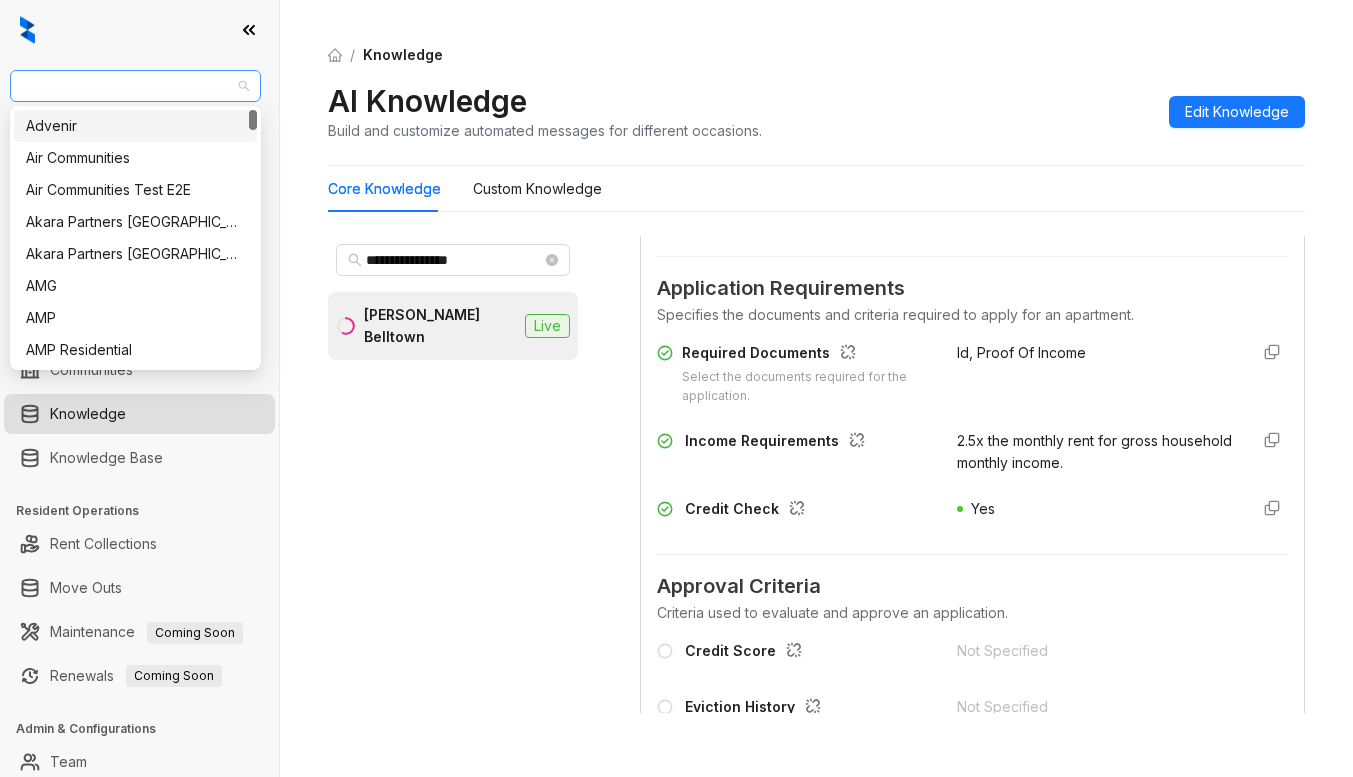 click on "Griffis Residential" at bounding box center (135, 86) 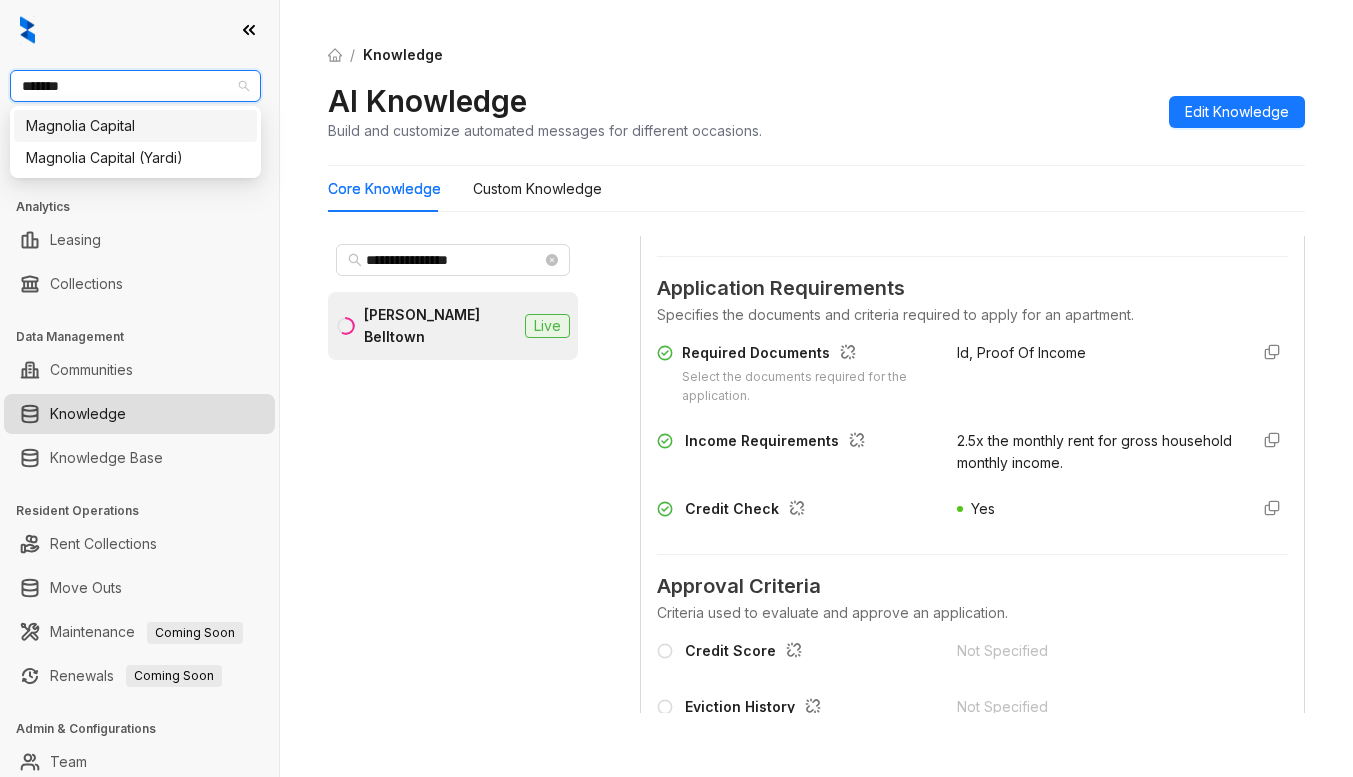 type on "********" 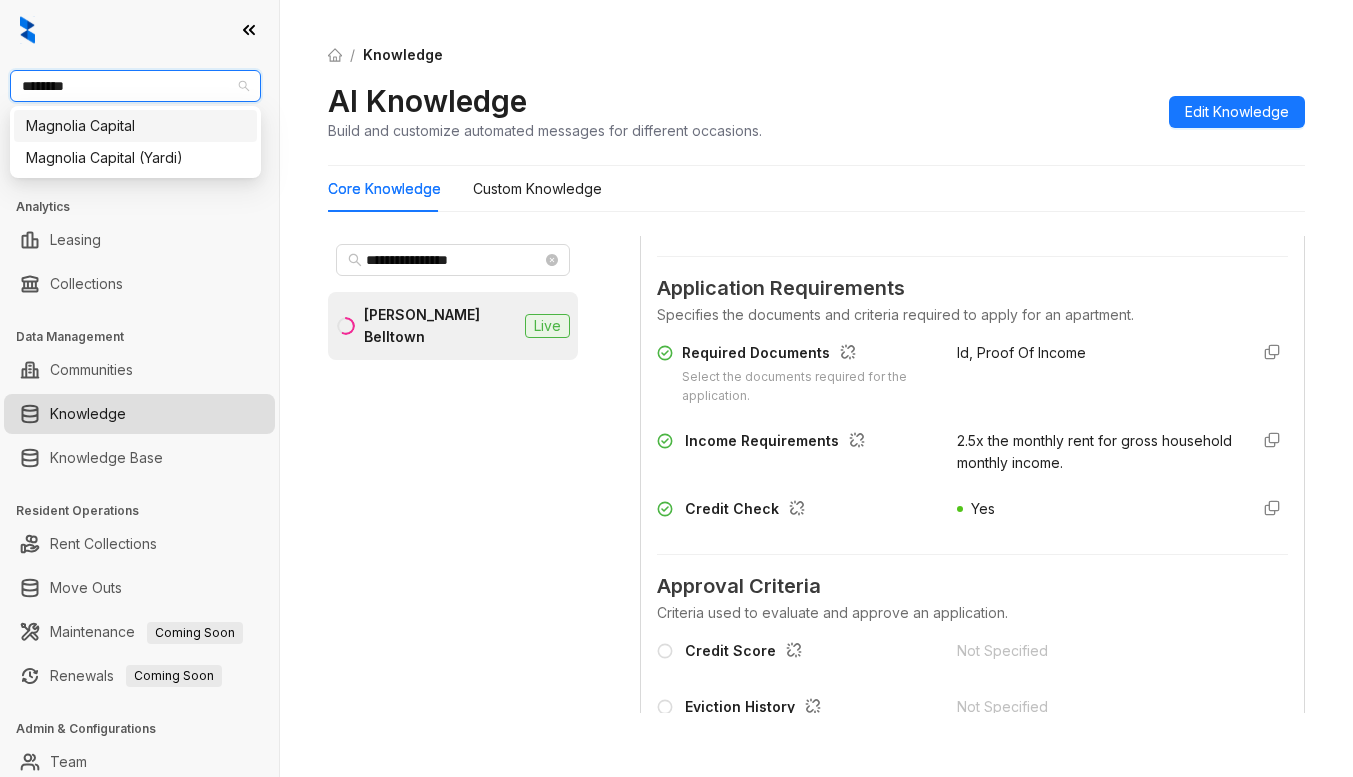 click on "Magnolia Capital" at bounding box center [135, 126] 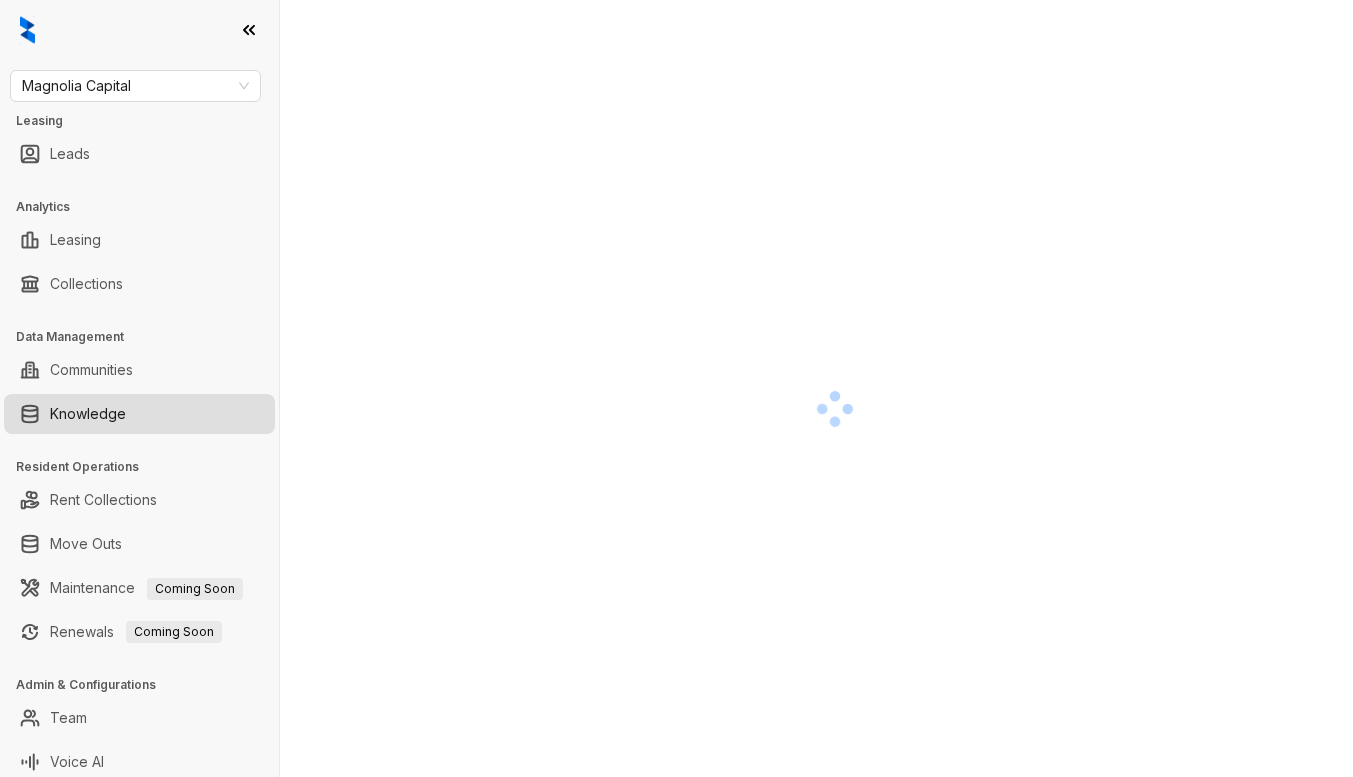 scroll, scrollTop: 0, scrollLeft: 0, axis: both 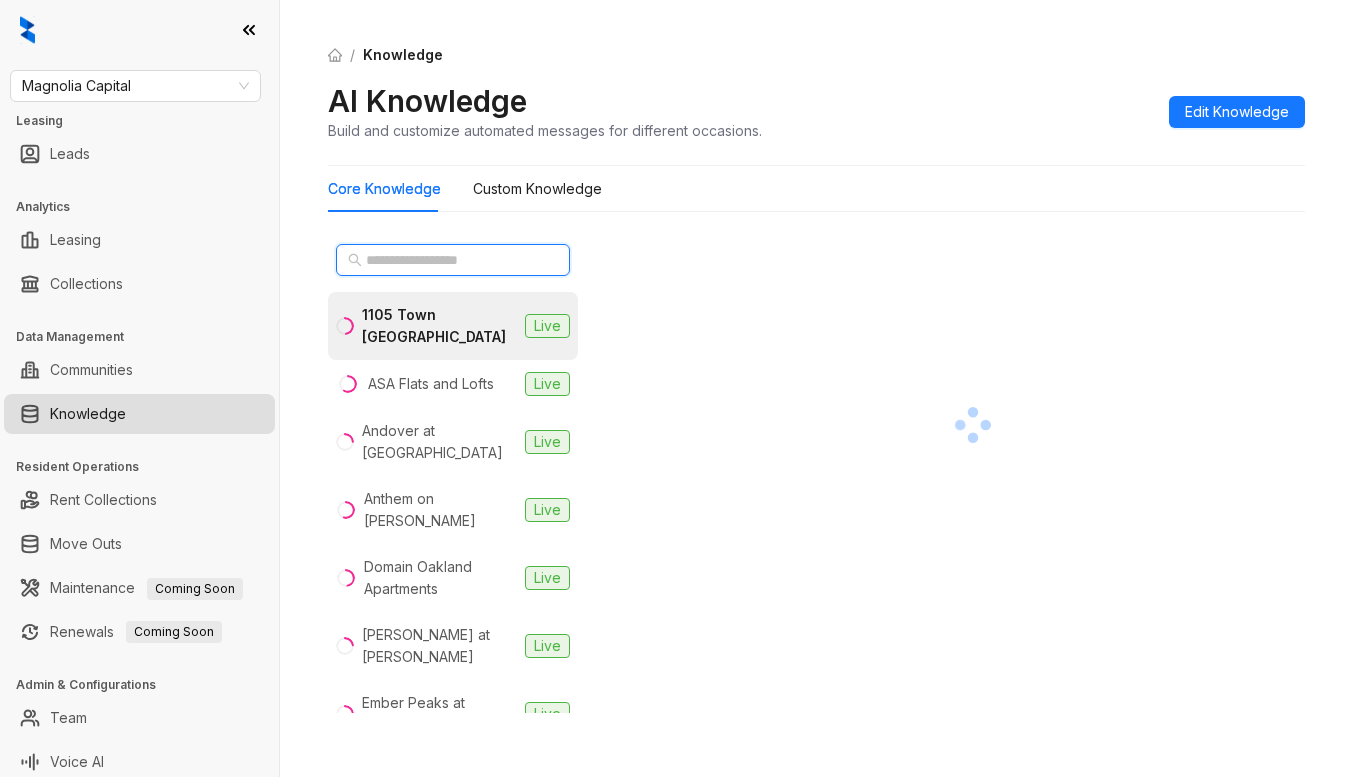 click at bounding box center [454, 260] 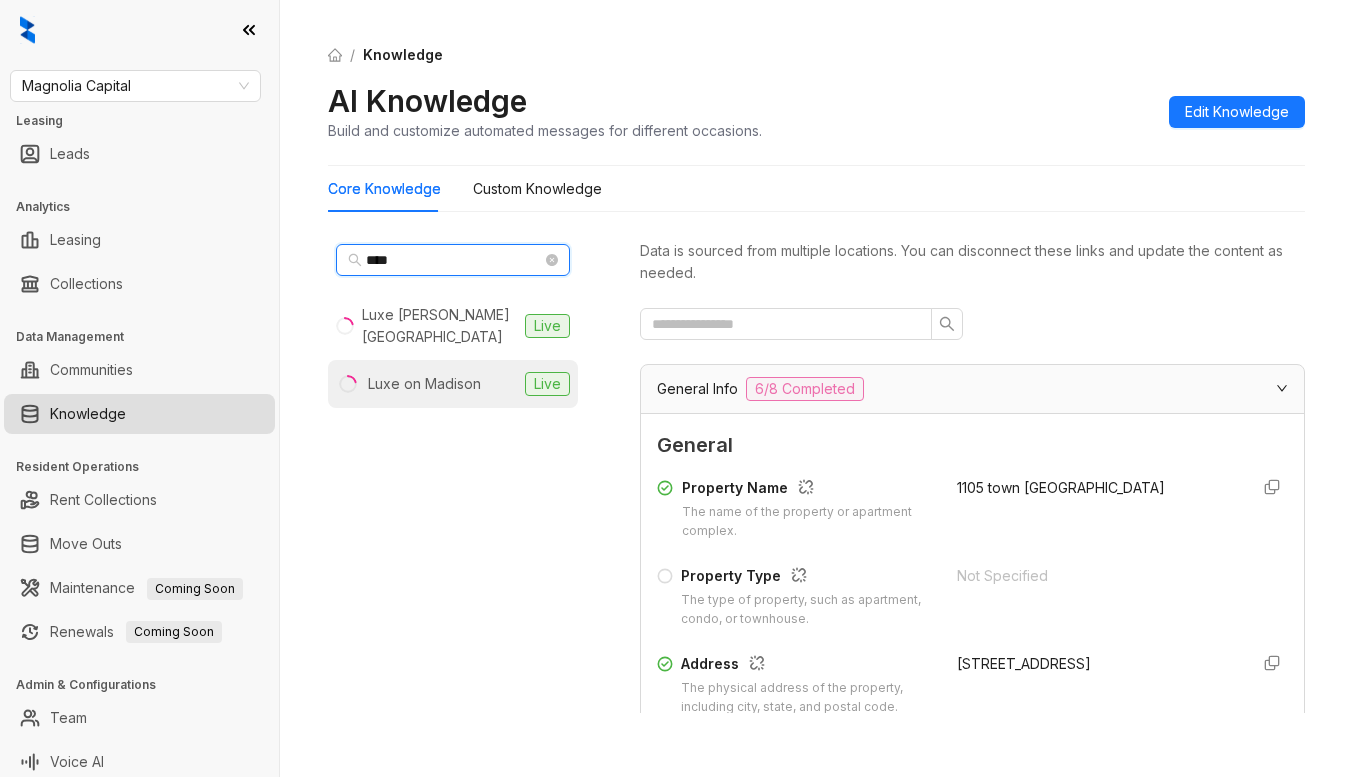 type on "****" 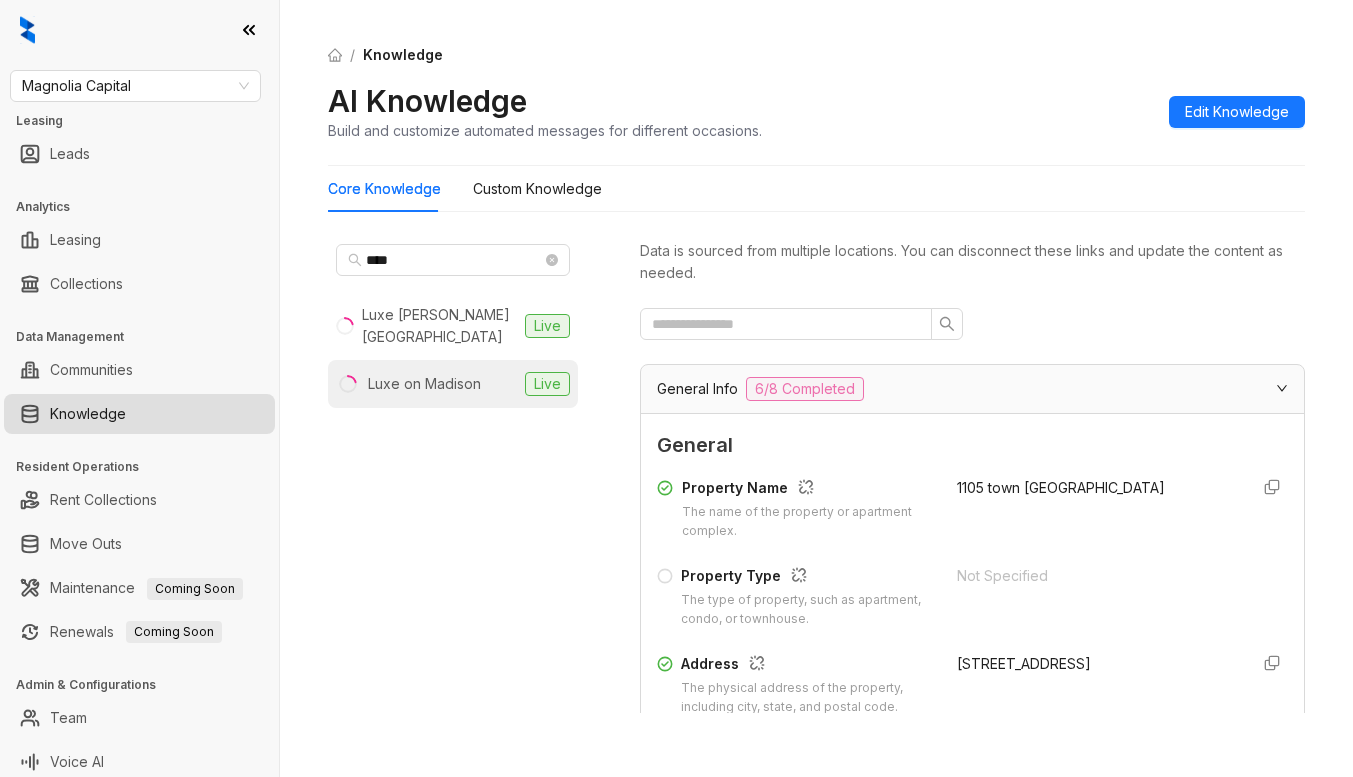 click on "Luxe on Madison" at bounding box center [424, 384] 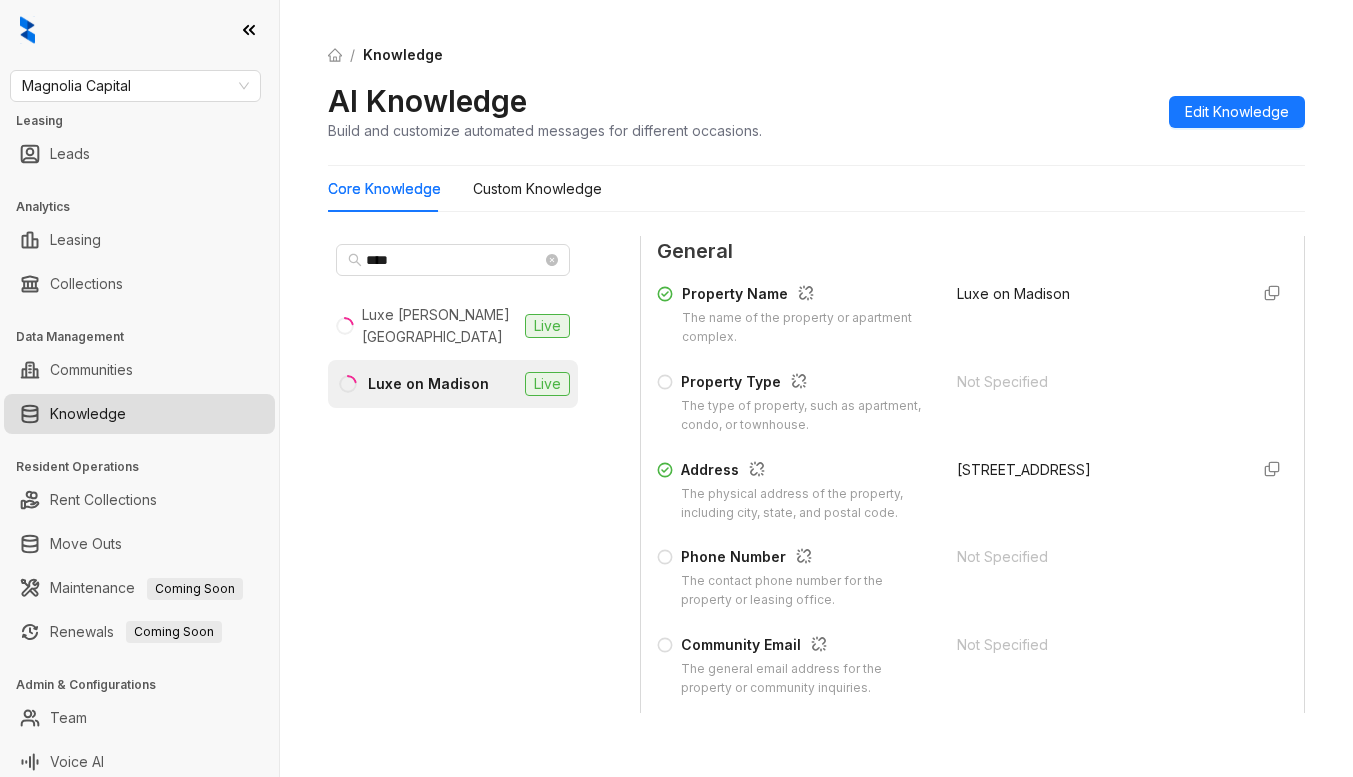 scroll, scrollTop: 400, scrollLeft: 0, axis: vertical 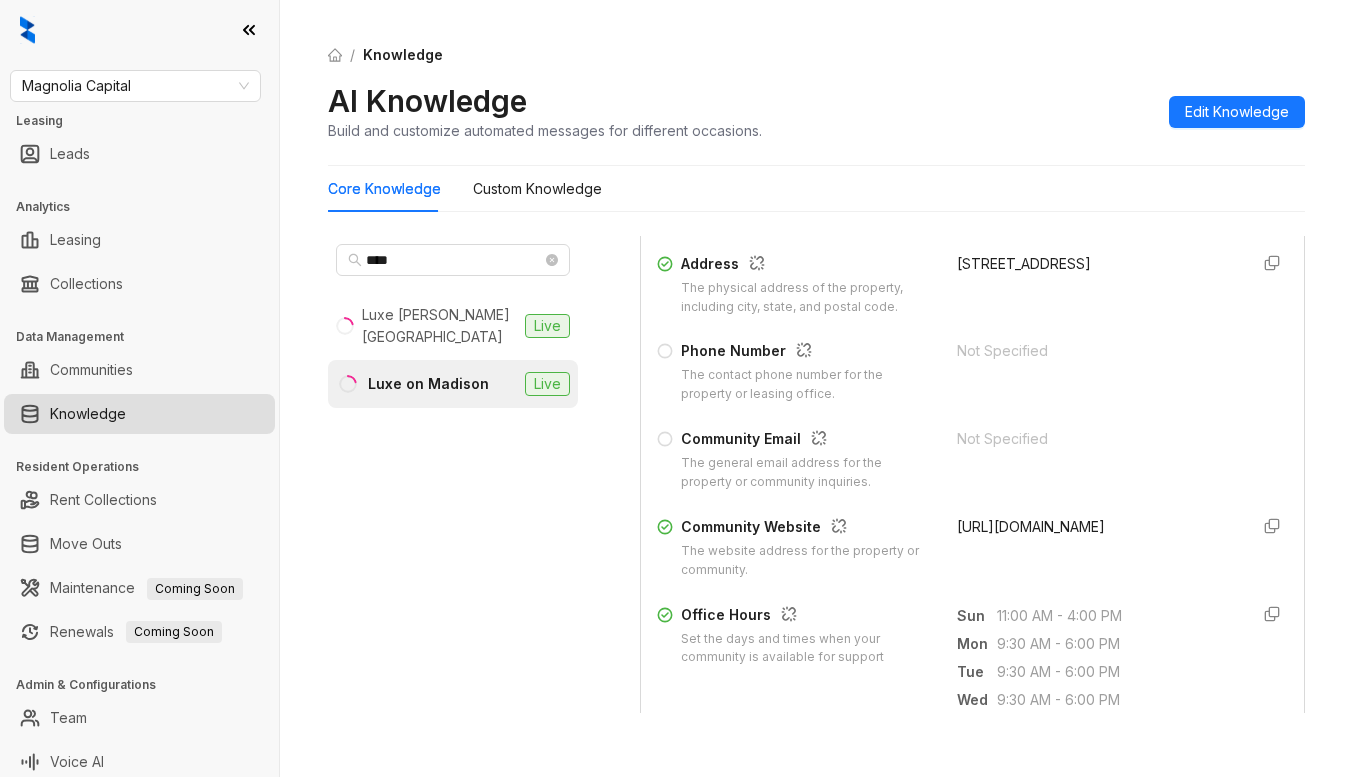 drag, startPoint x: 931, startPoint y: 523, endPoint x: 1122, endPoint y: 557, distance: 194.00258 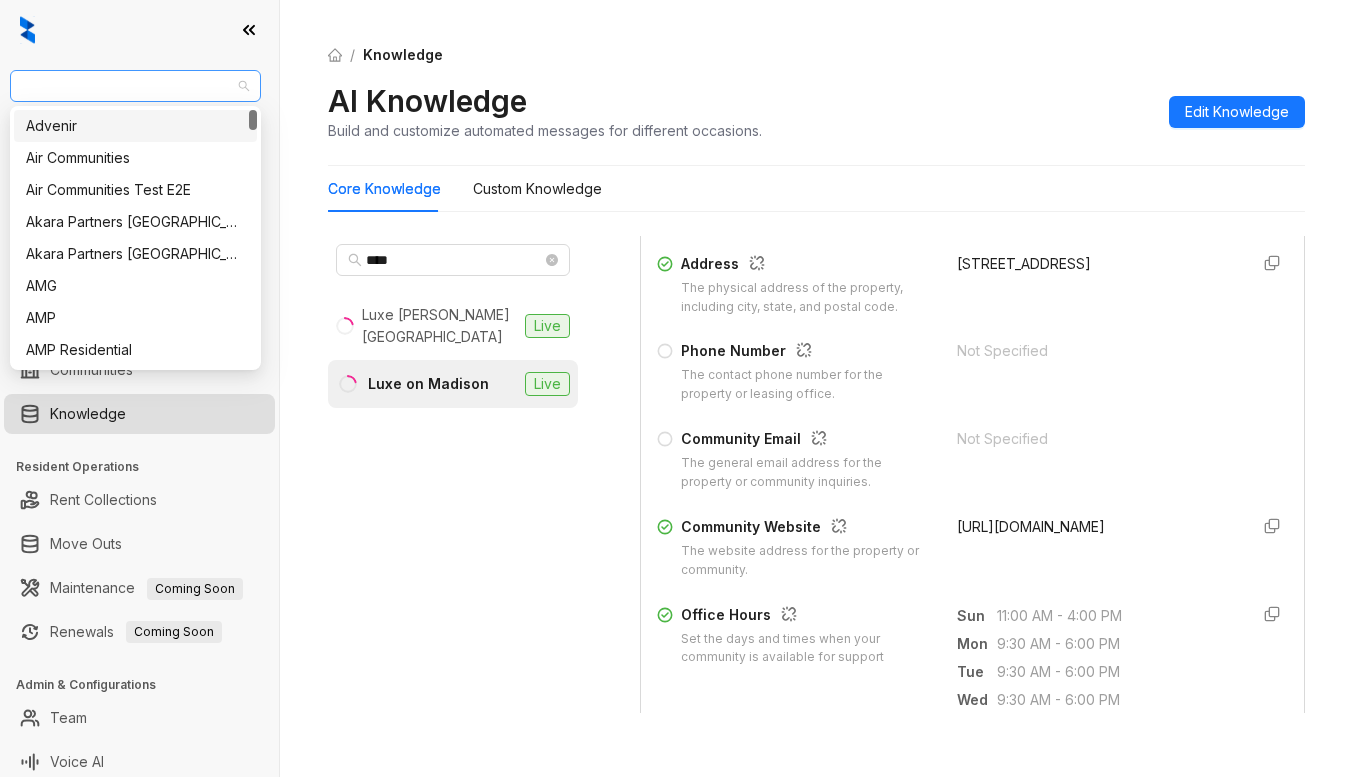 drag, startPoint x: 169, startPoint y: 80, endPoint x: 34, endPoint y: 84, distance: 135.05925 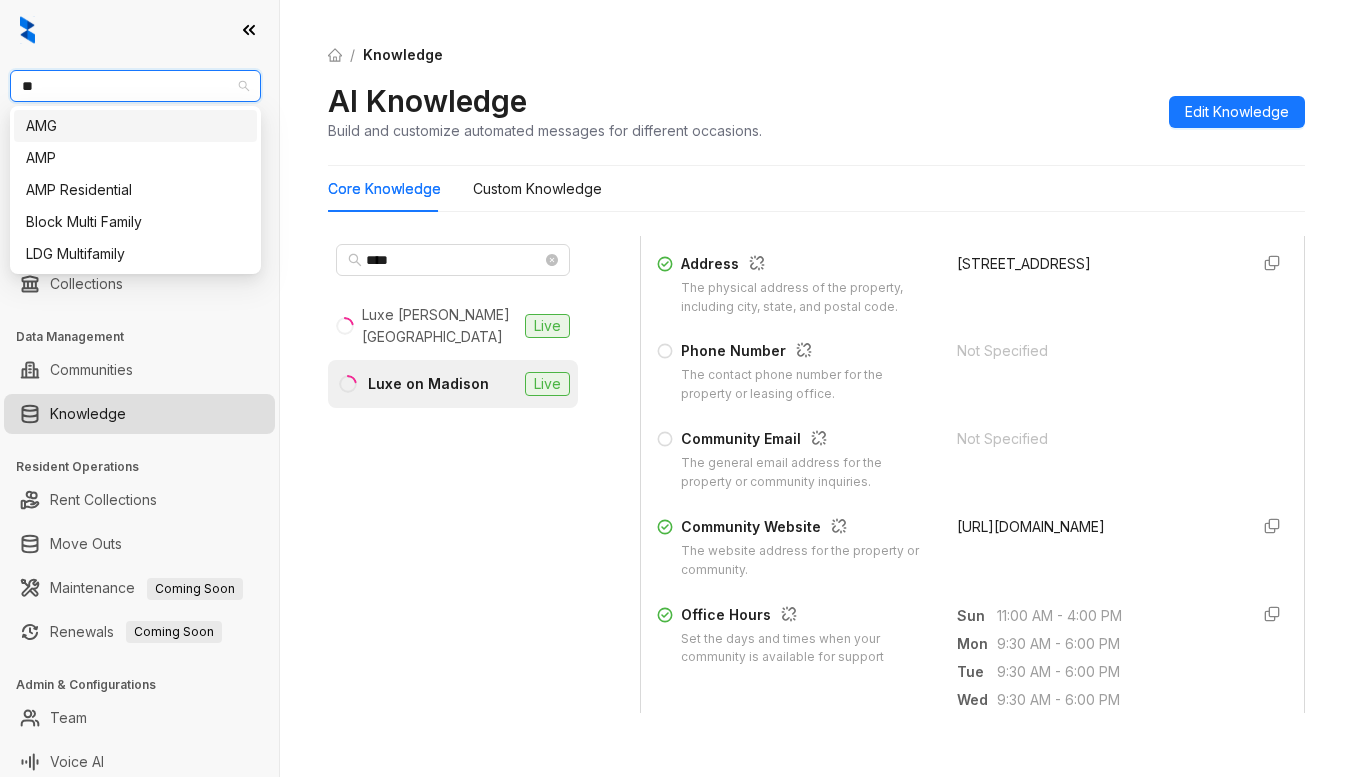 type on "***" 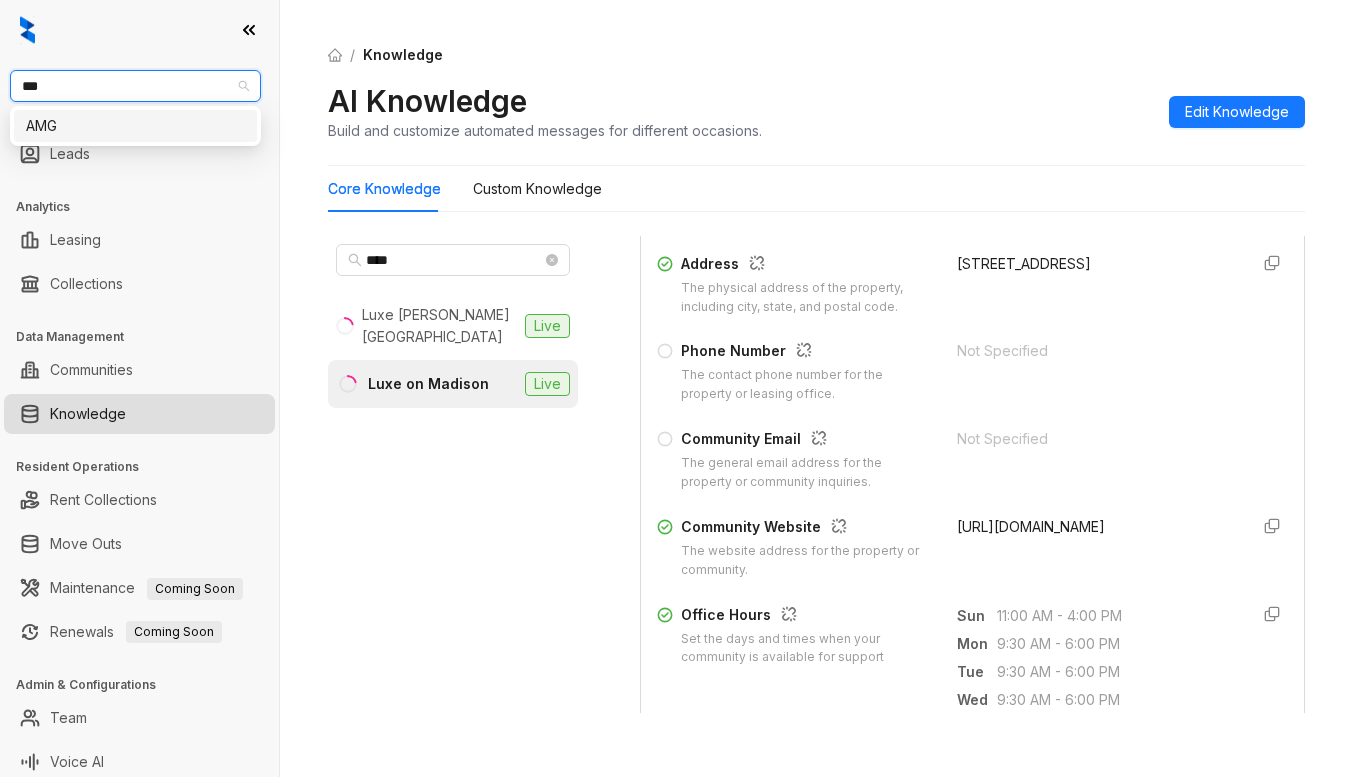 click on "AMG" at bounding box center (135, 126) 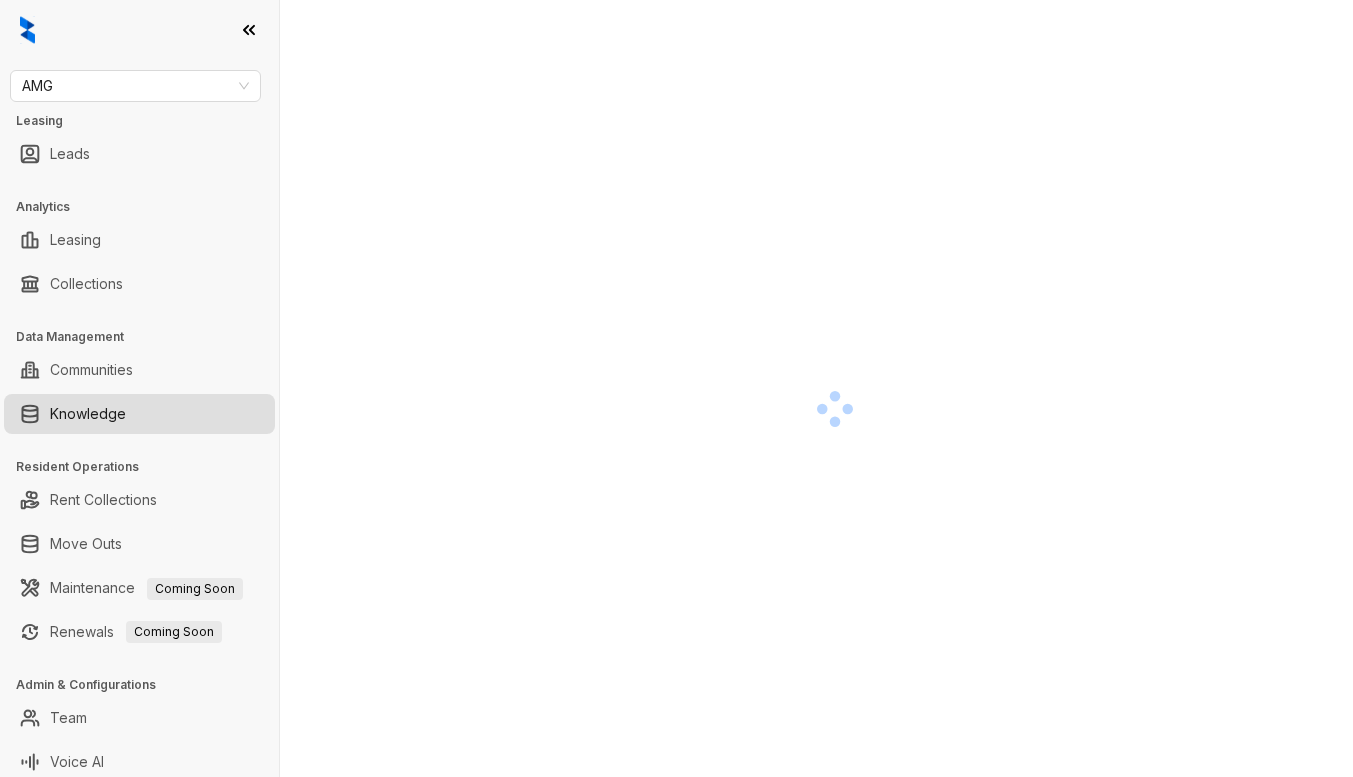 scroll, scrollTop: 0, scrollLeft: 0, axis: both 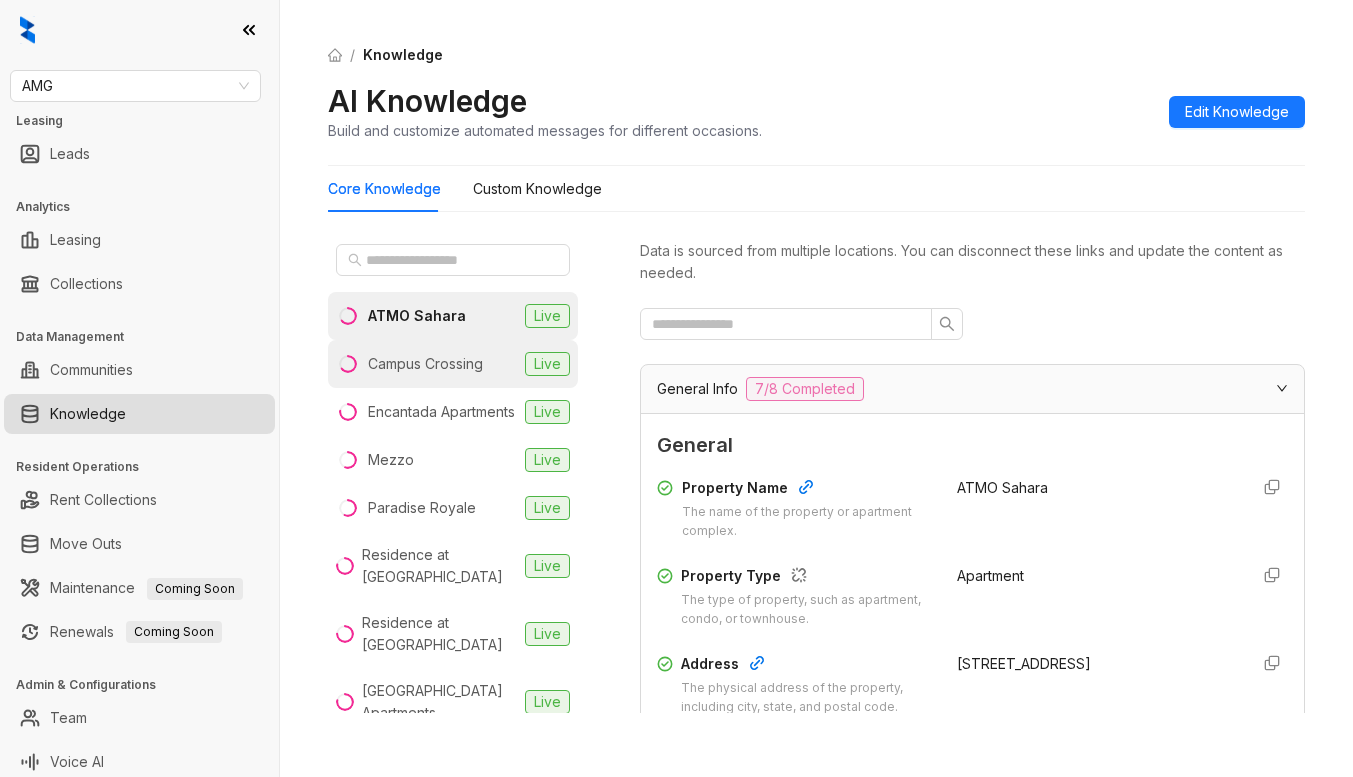 click on "Campus Crossing" at bounding box center (425, 364) 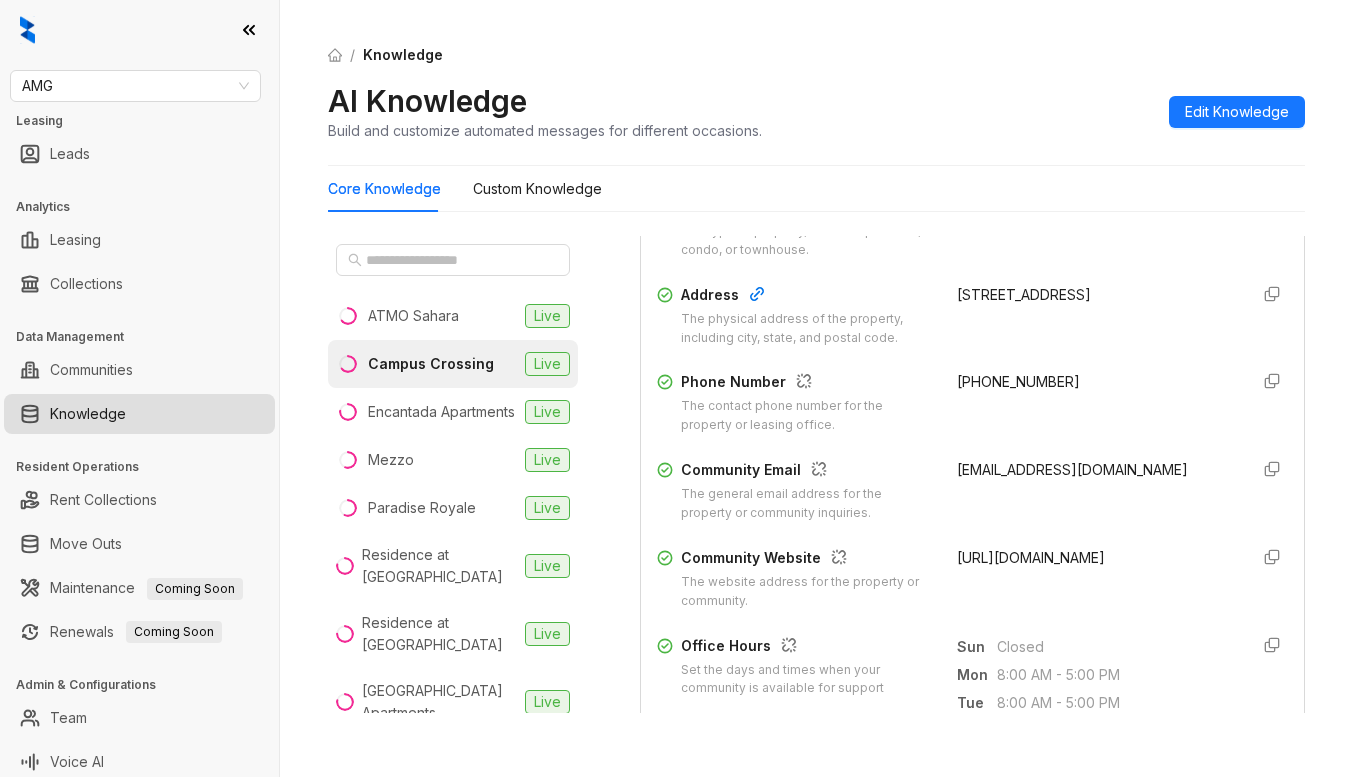 scroll, scrollTop: 400, scrollLeft: 0, axis: vertical 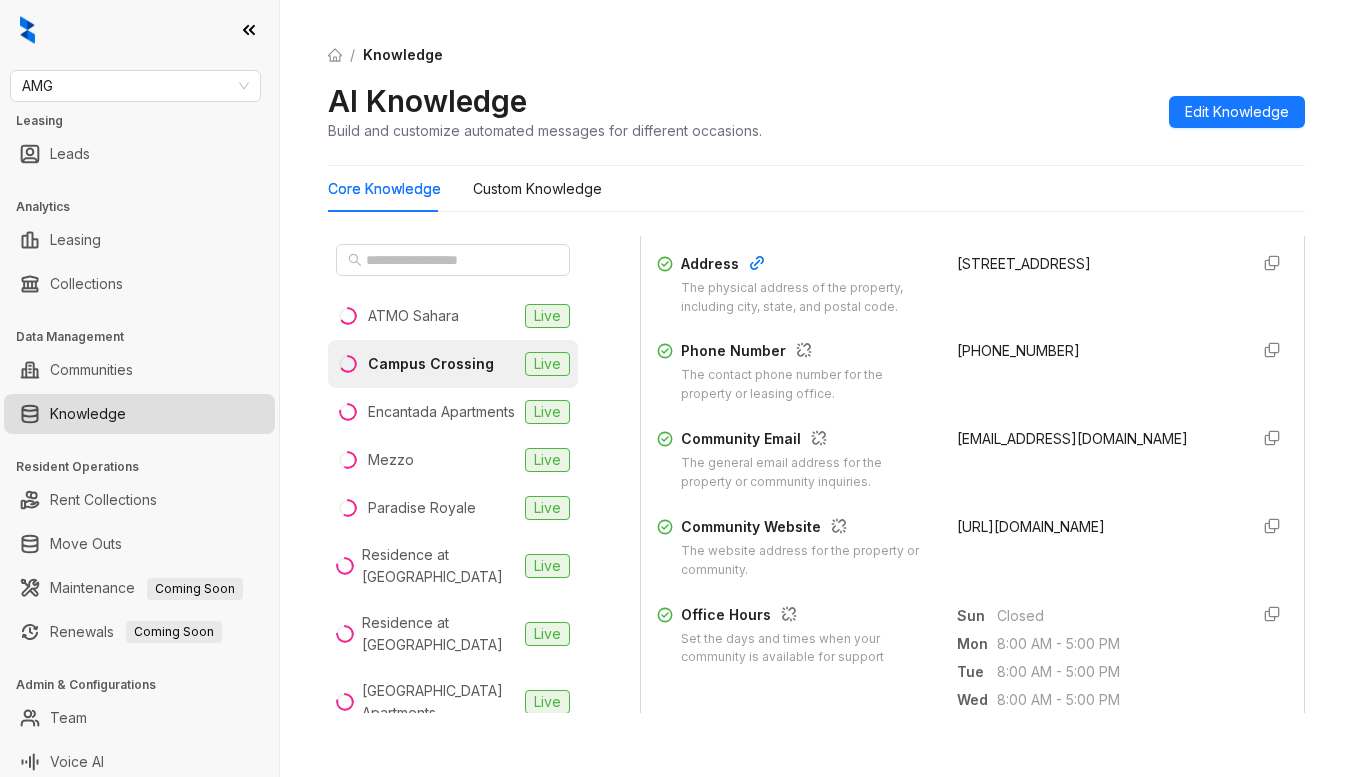 drag, startPoint x: 936, startPoint y: 523, endPoint x: 1191, endPoint y: 532, distance: 255.15877 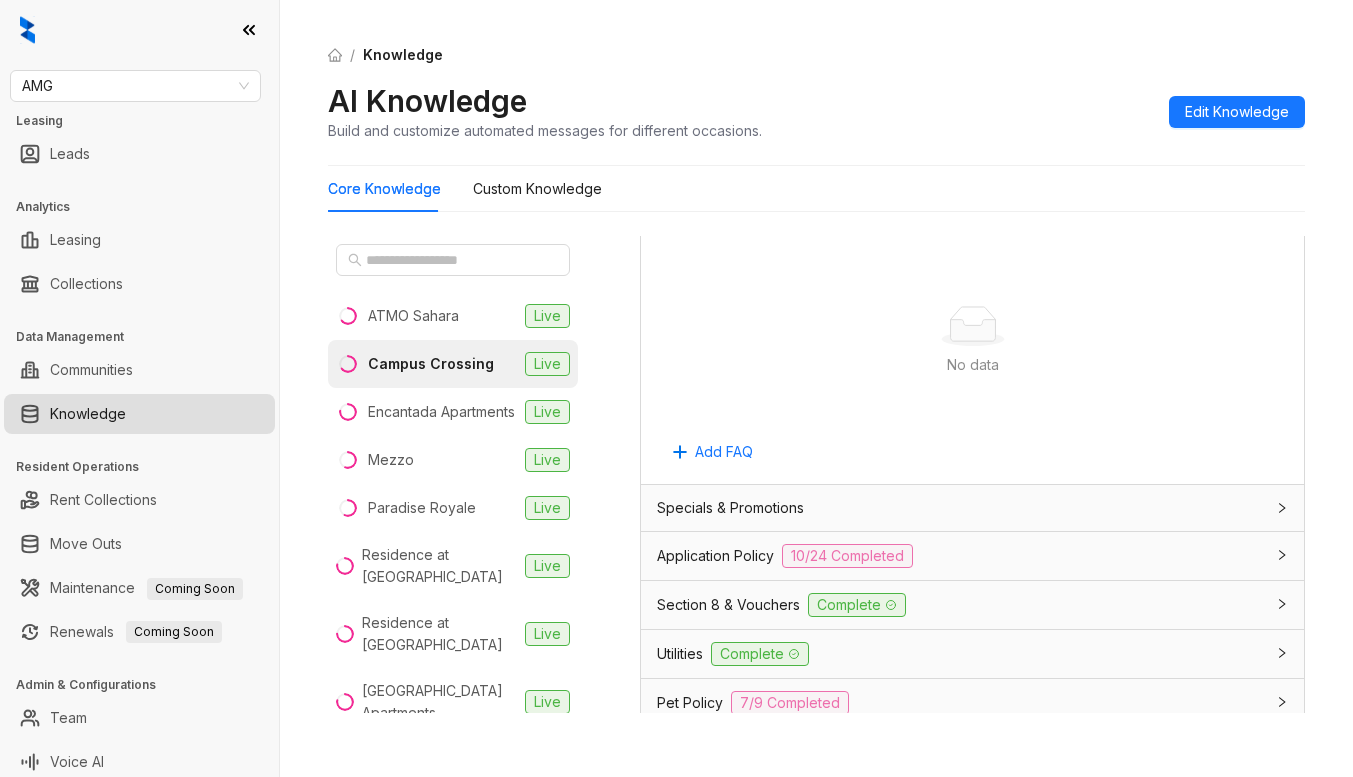 scroll, scrollTop: 1500, scrollLeft: 0, axis: vertical 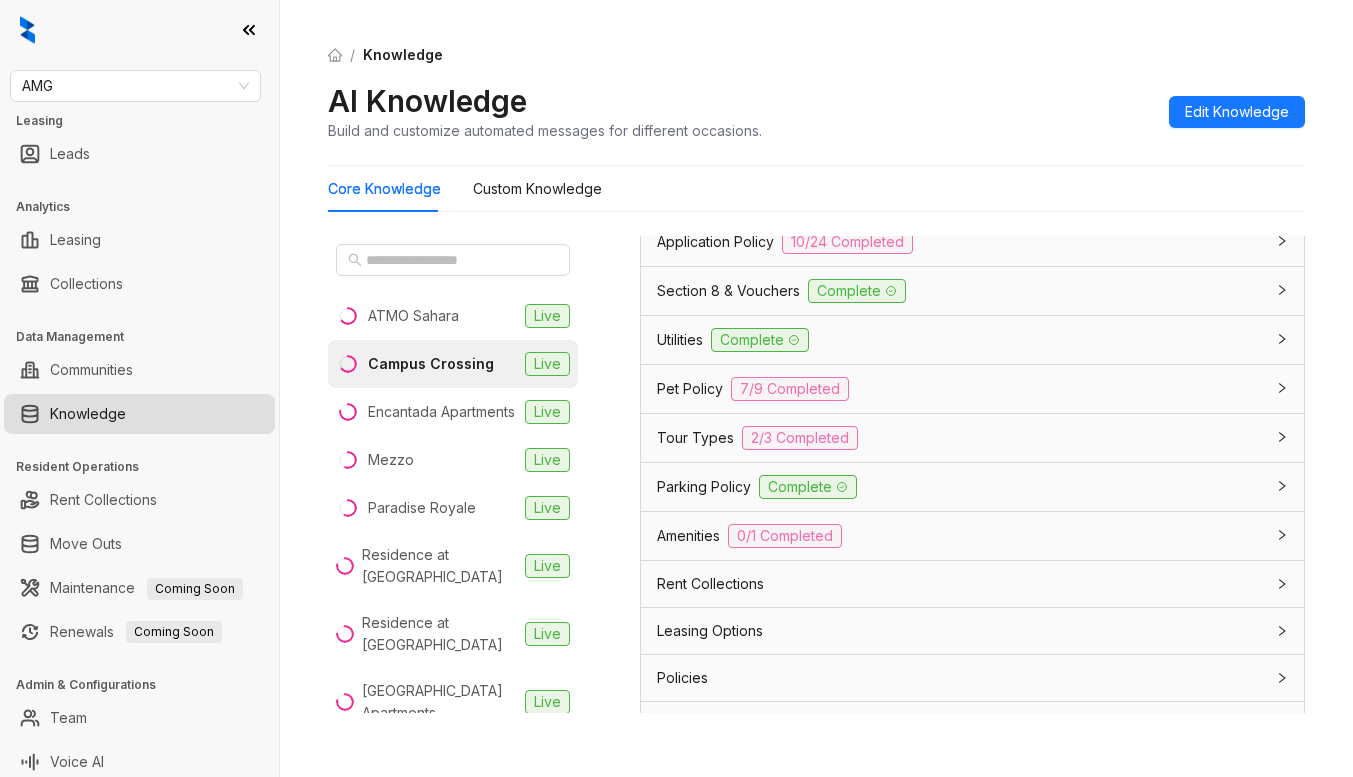 click on "Tour Types" at bounding box center [695, 438] 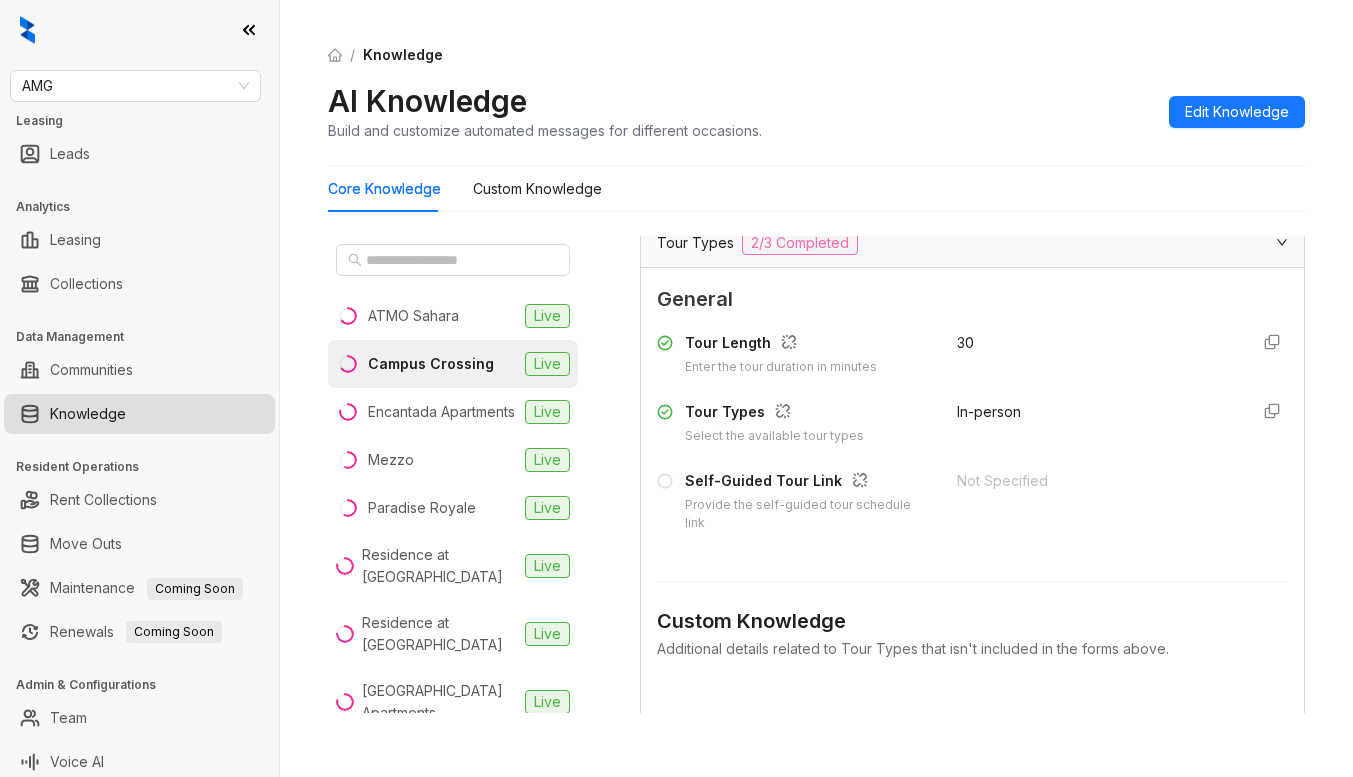 scroll, scrollTop: 1700, scrollLeft: 0, axis: vertical 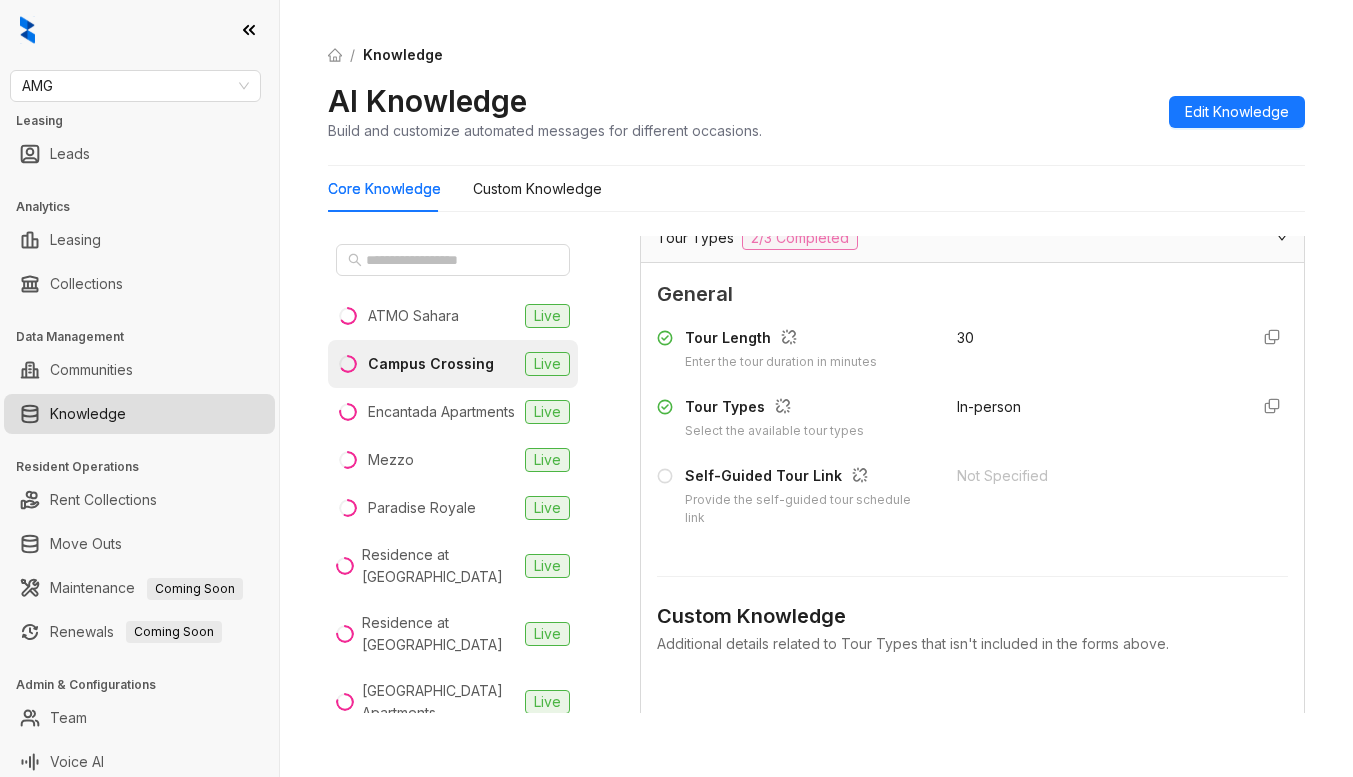 click on "AI Knowledge Build and customize automated messages for different occasions. Edit Knowledge" at bounding box center [816, 111] 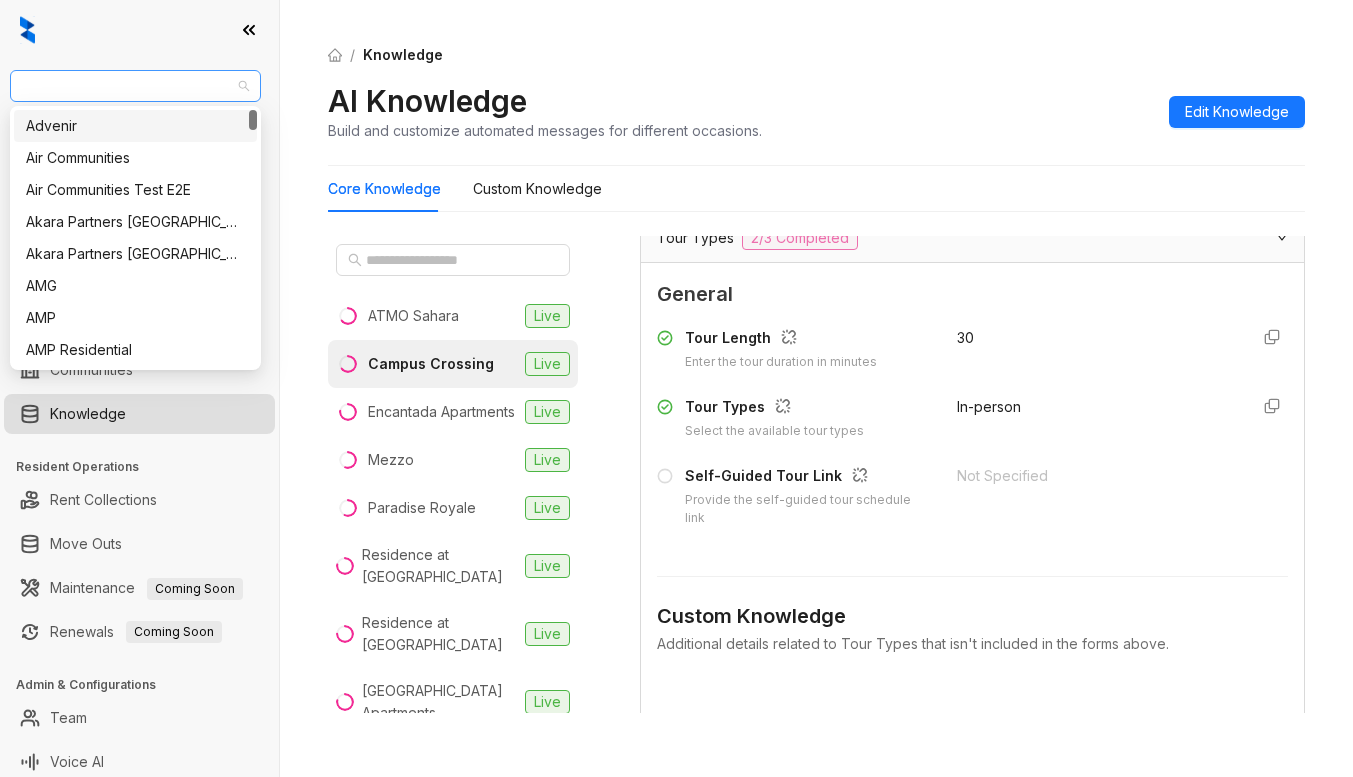 click on "AMG" at bounding box center [135, 86] 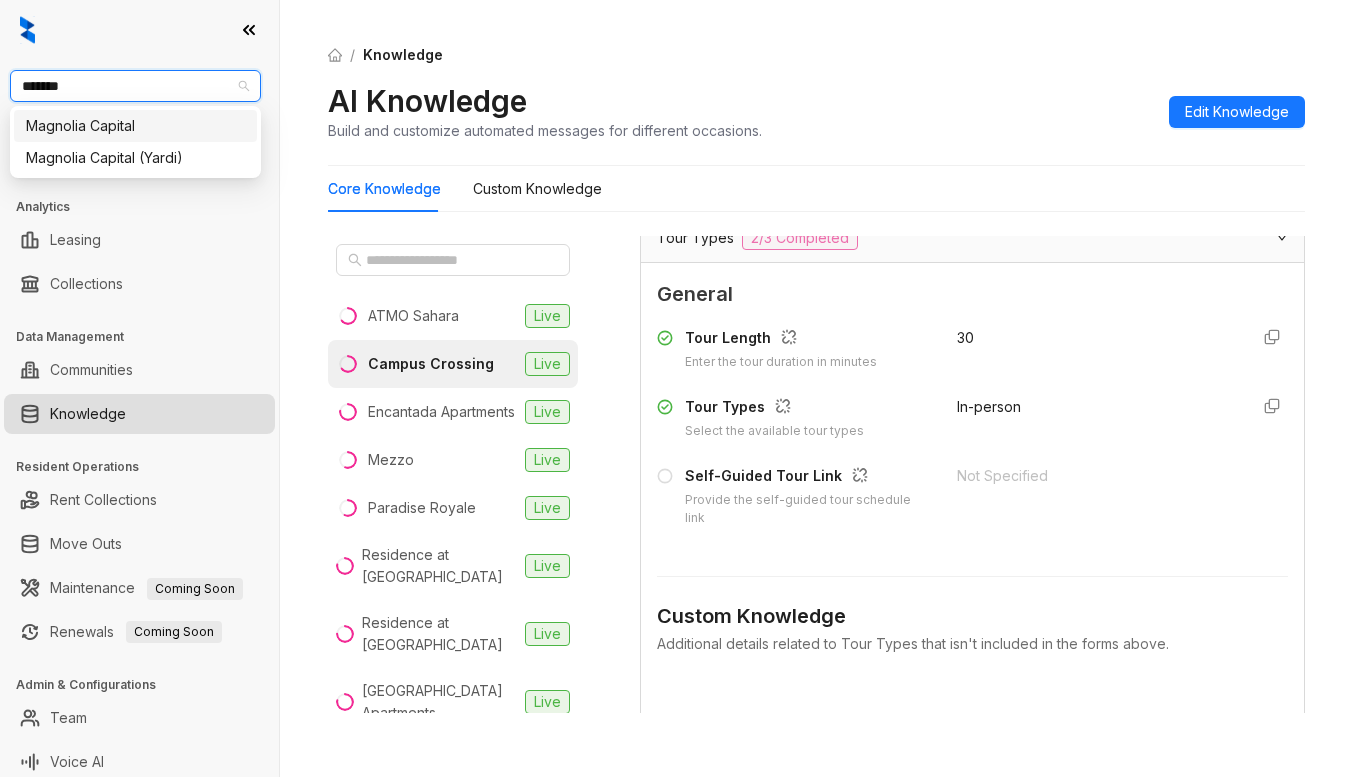 type on "********" 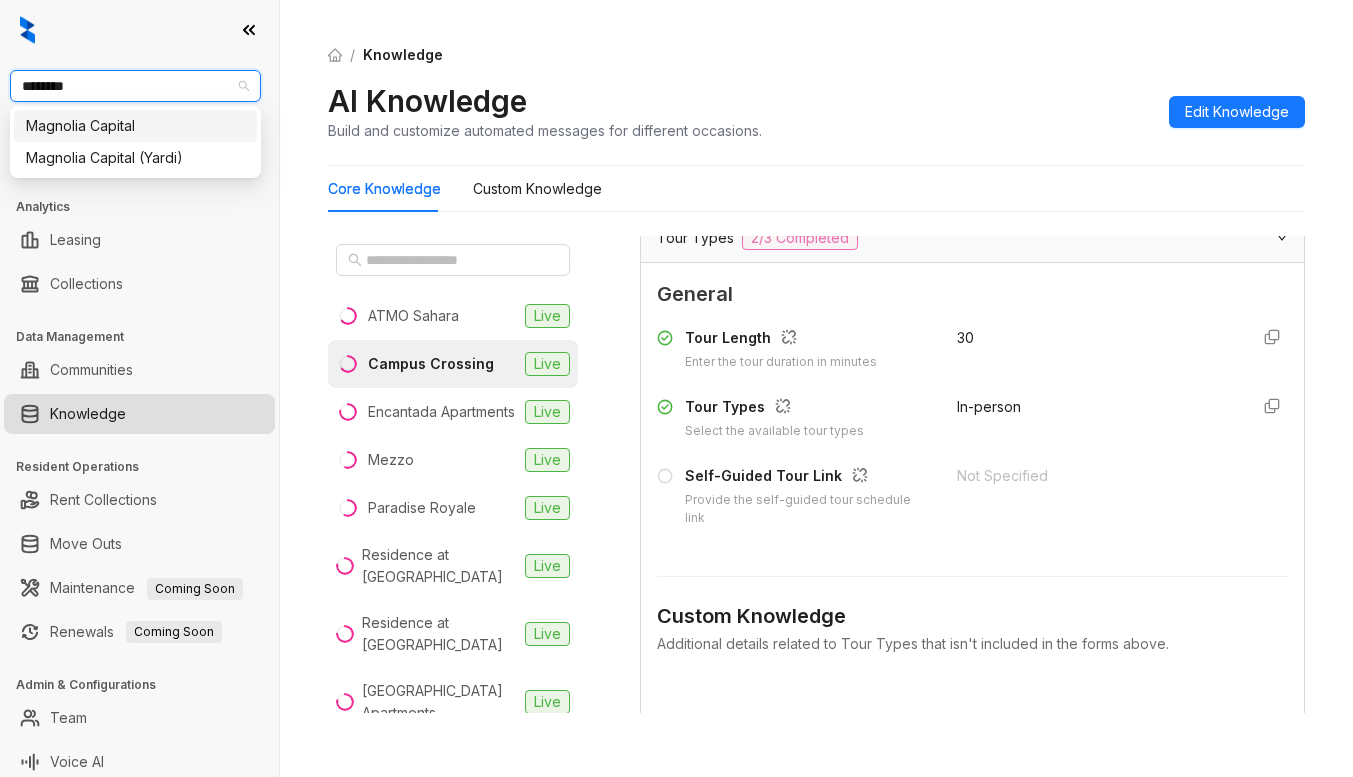 click on "Magnolia Capital" at bounding box center (135, 126) 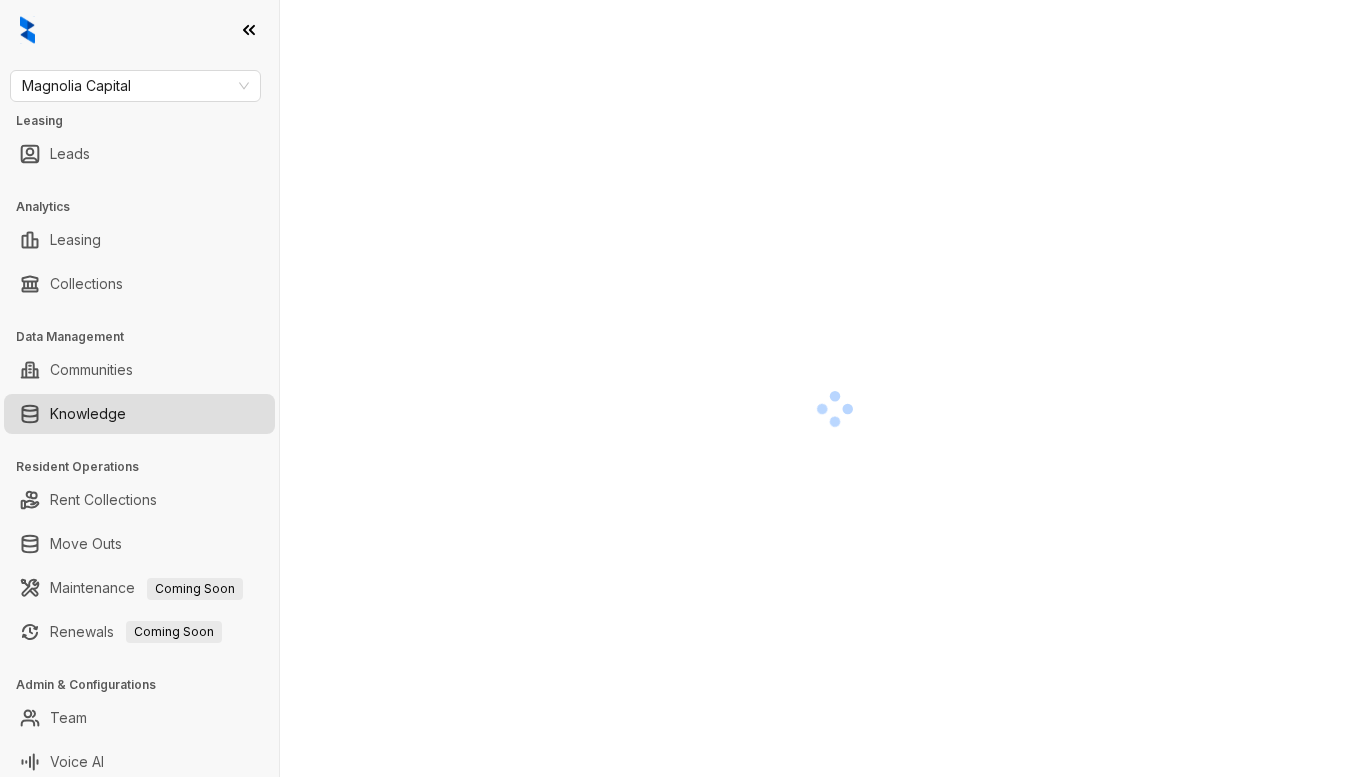 scroll, scrollTop: 0, scrollLeft: 0, axis: both 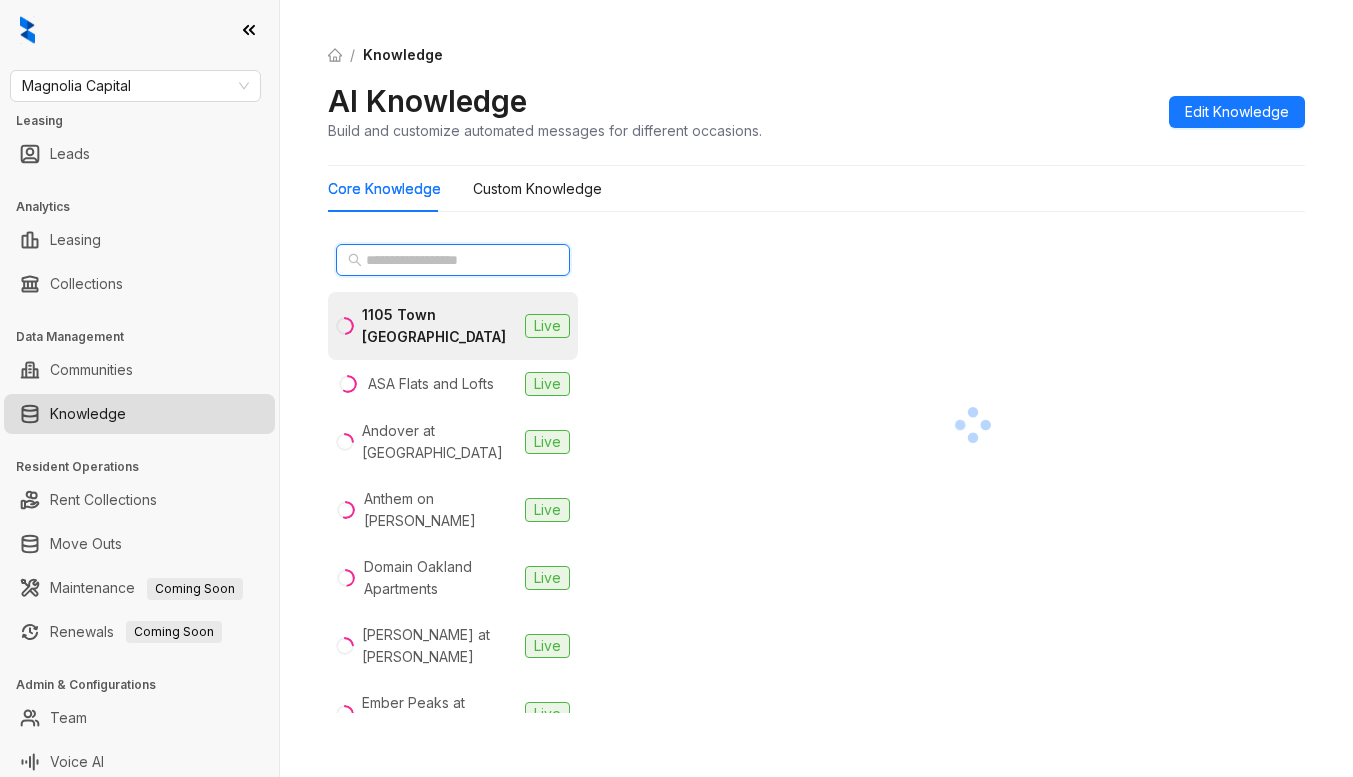 click at bounding box center (454, 260) 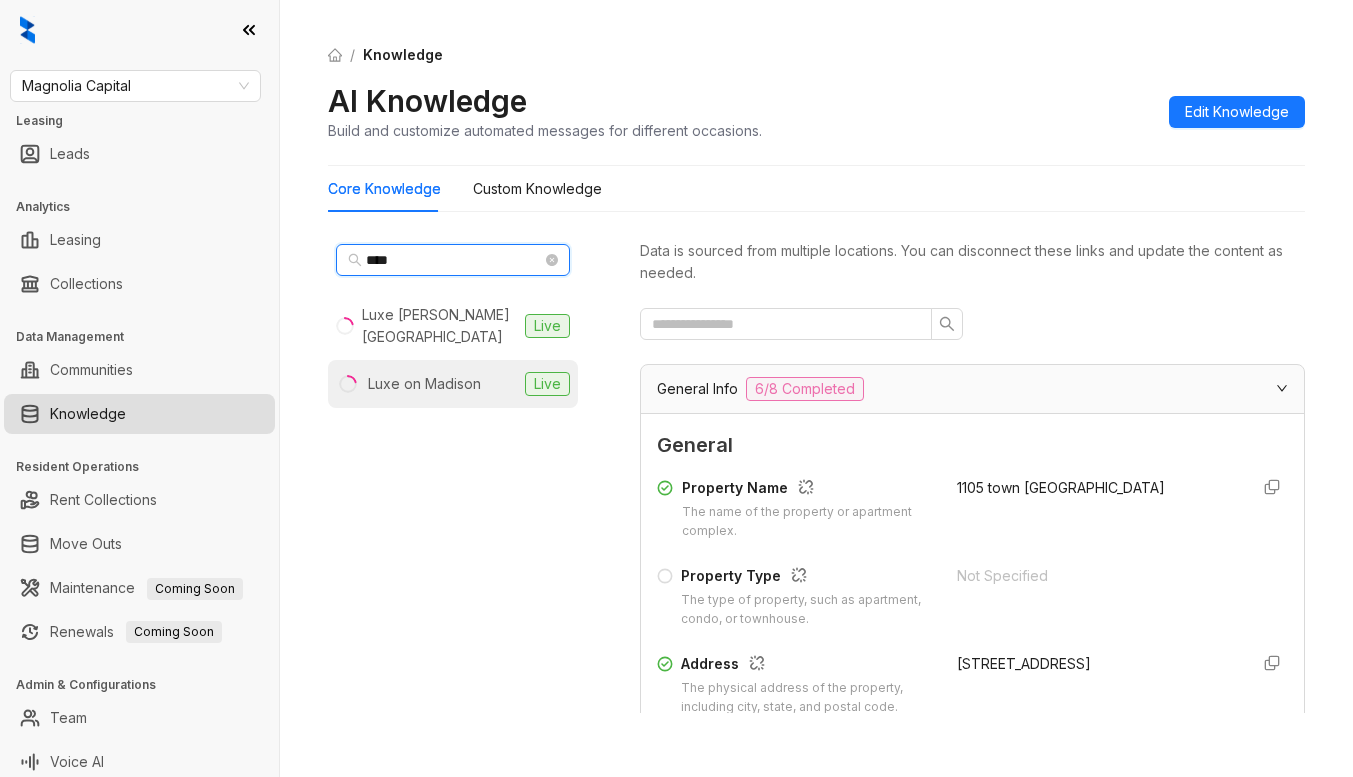 type on "****" 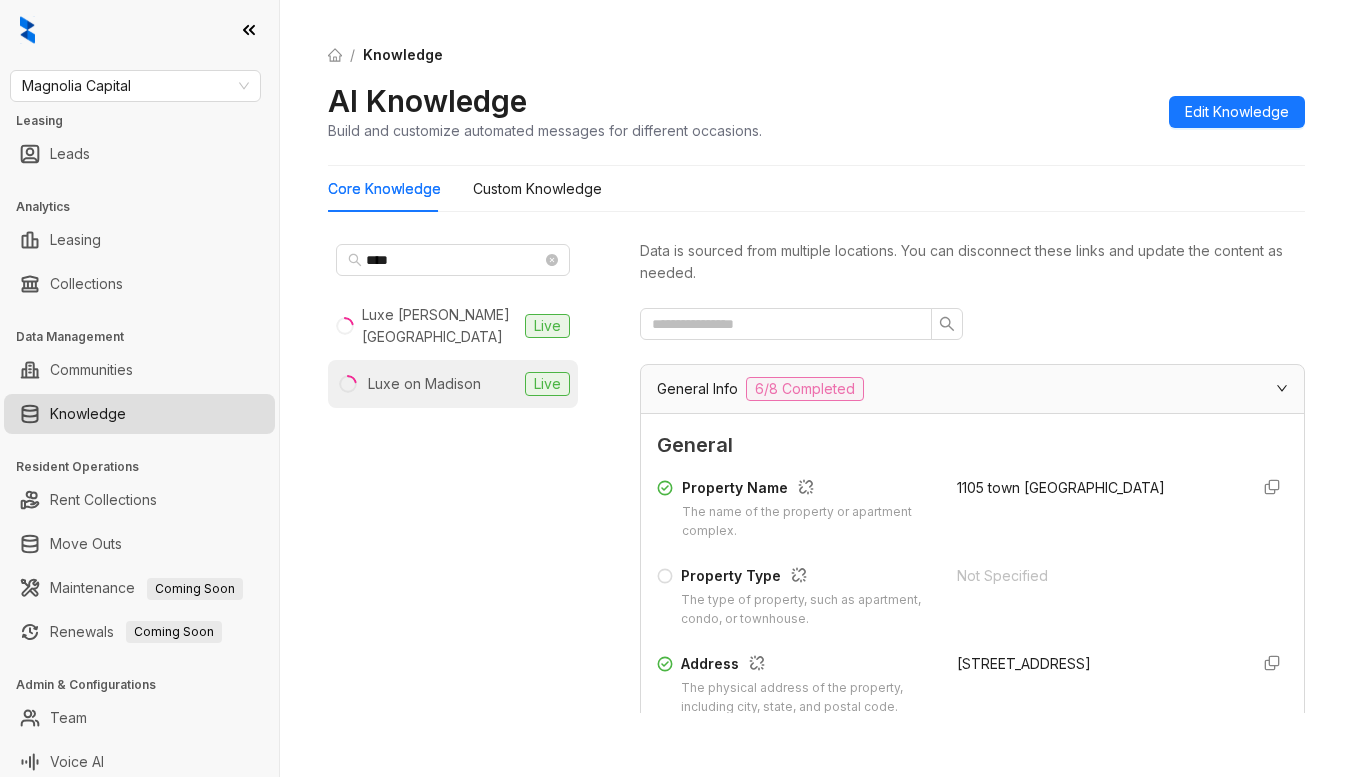 click on "Luxe on Madison" at bounding box center (424, 384) 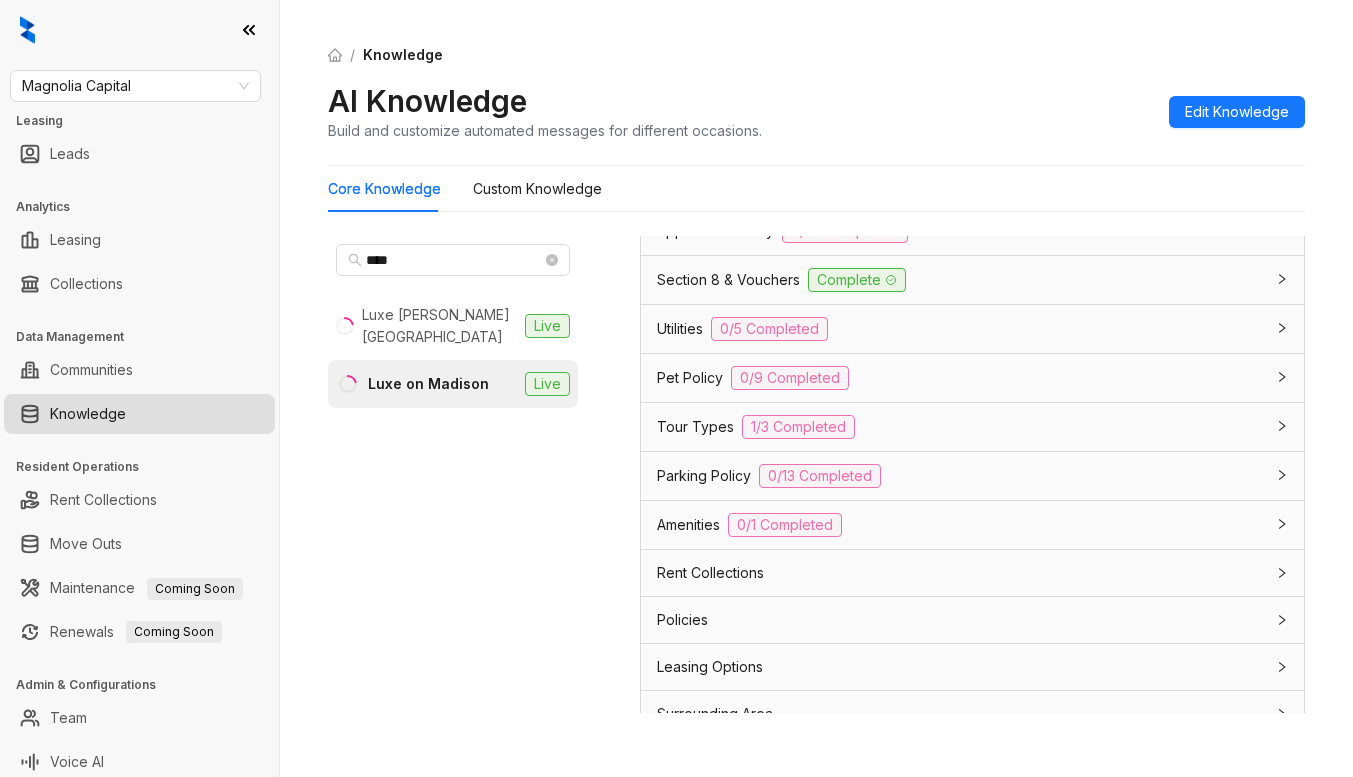 scroll, scrollTop: 1400, scrollLeft: 0, axis: vertical 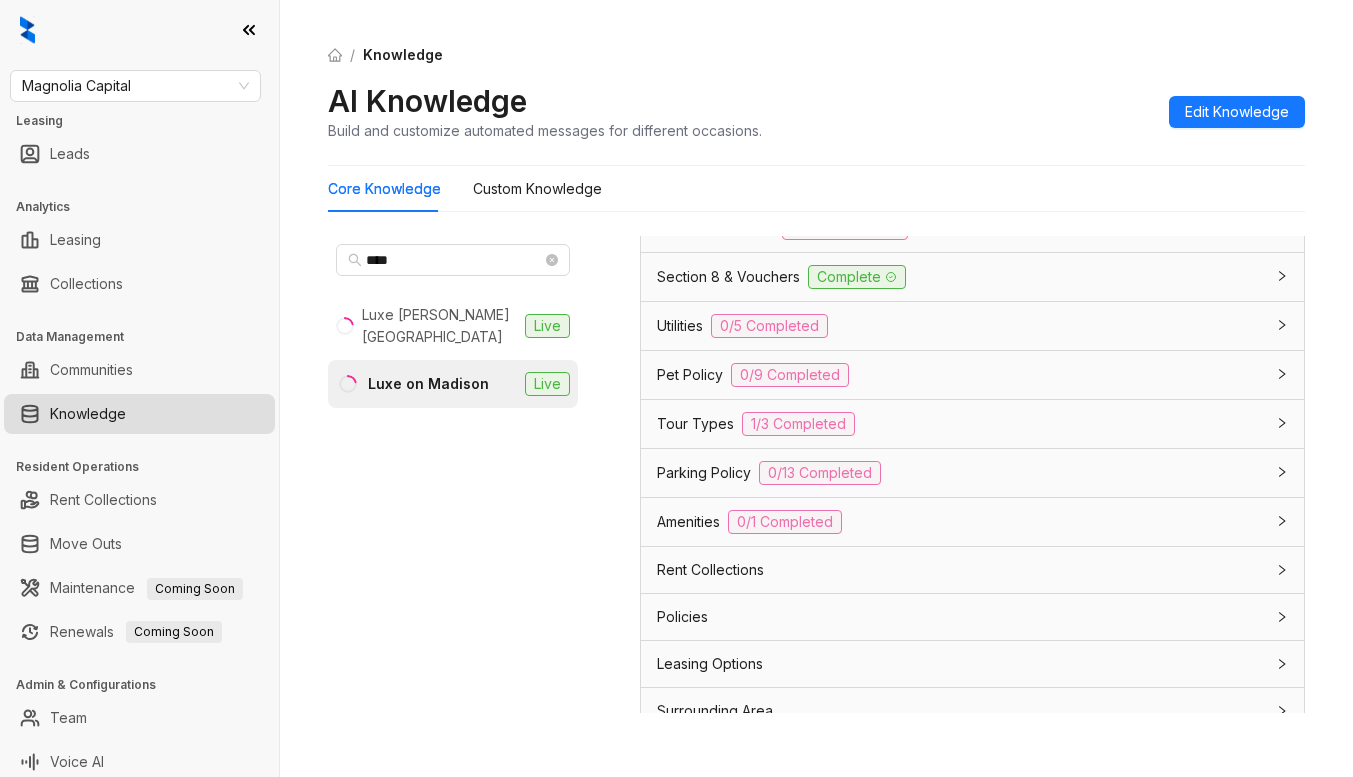 click on "Amenities" at bounding box center [688, 522] 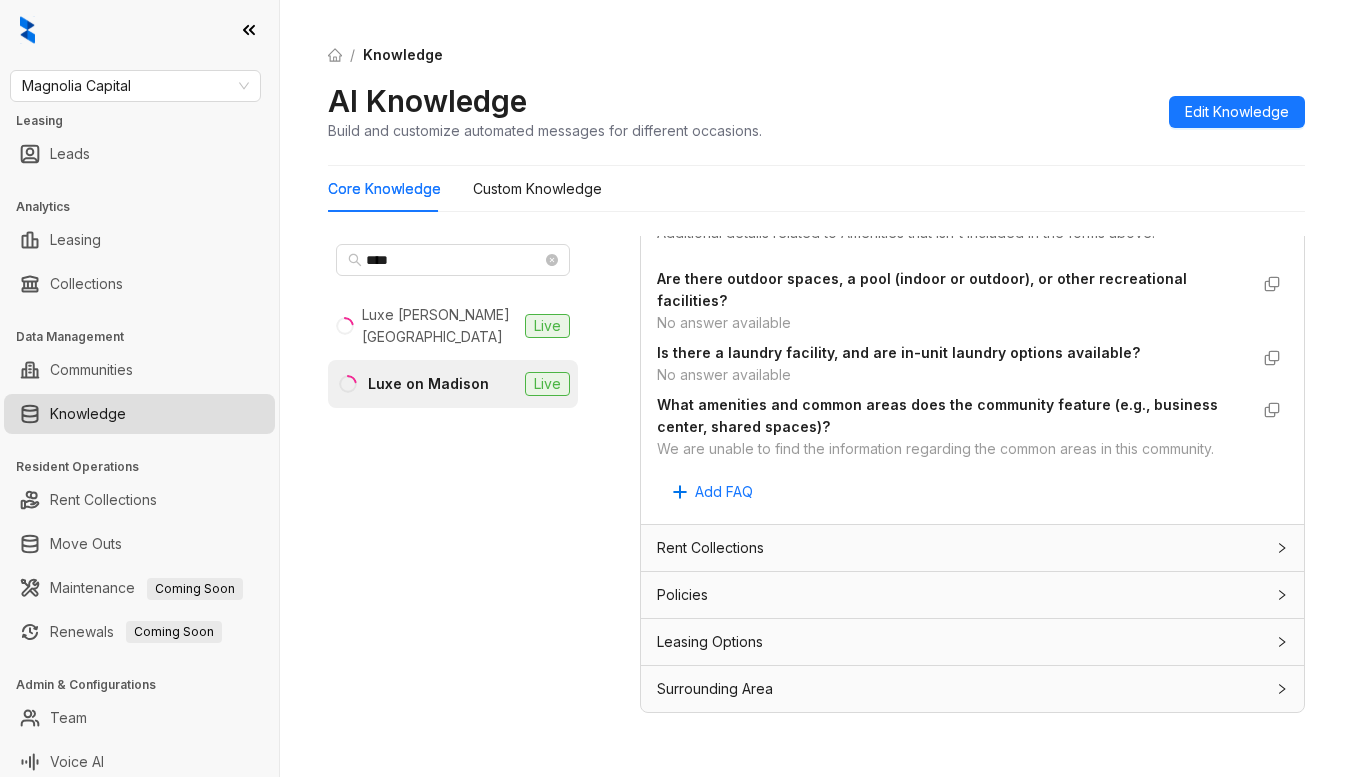 scroll, scrollTop: 2020, scrollLeft: 0, axis: vertical 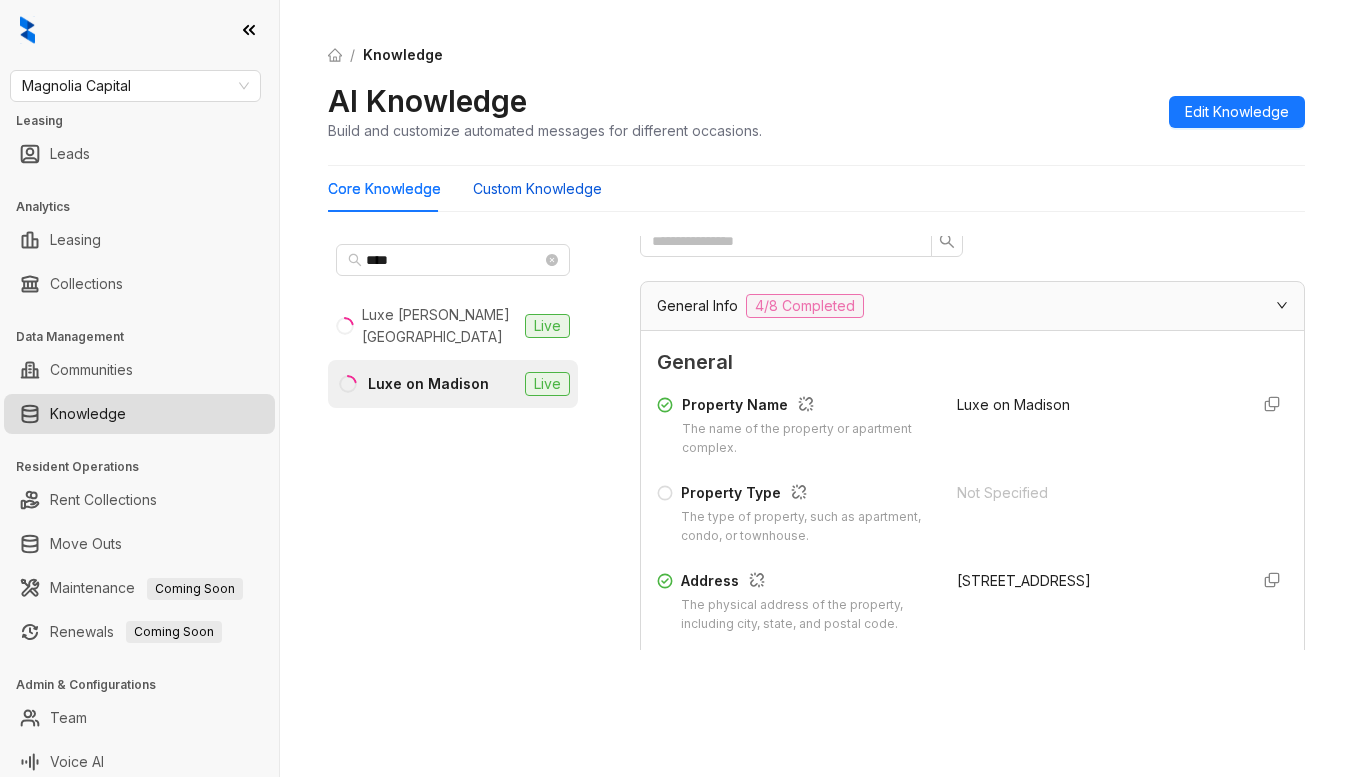 click on "Custom Knowledge" at bounding box center [537, 189] 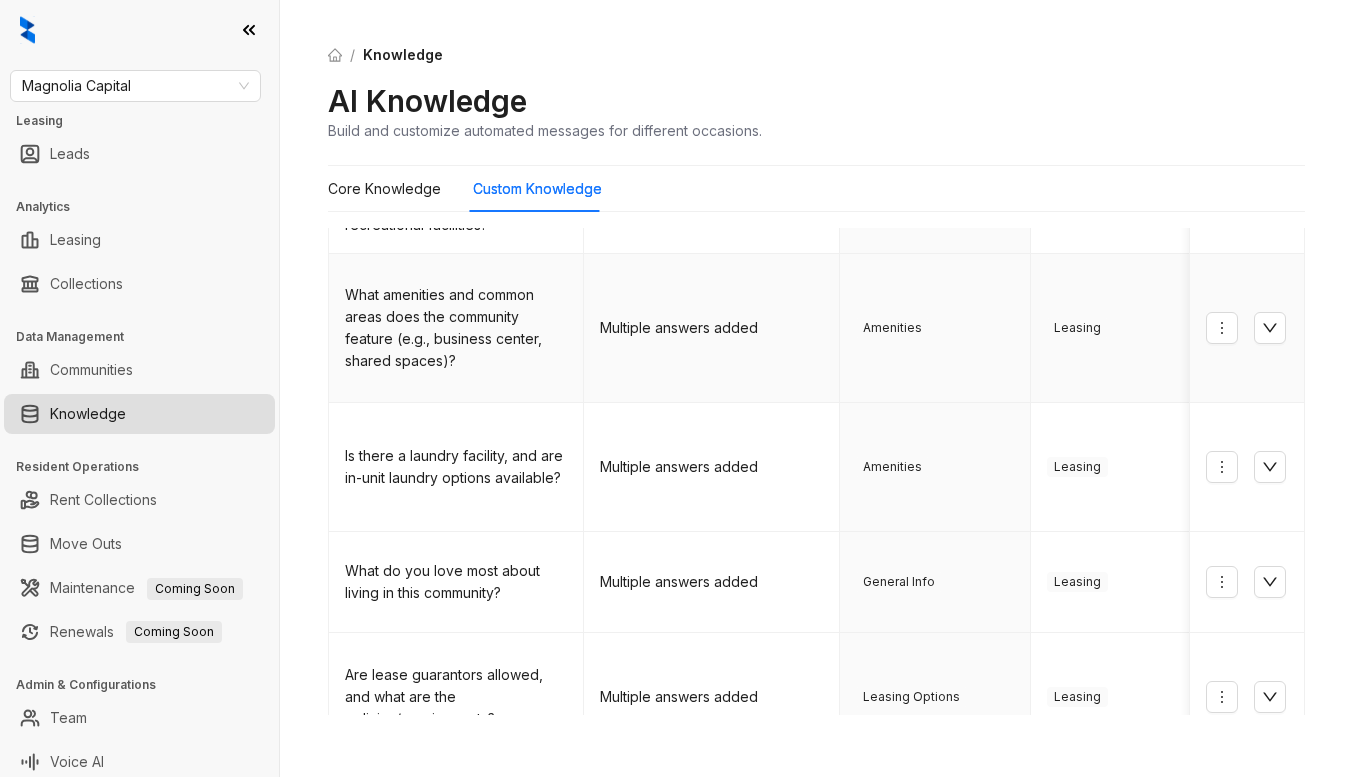 scroll, scrollTop: 200, scrollLeft: 0, axis: vertical 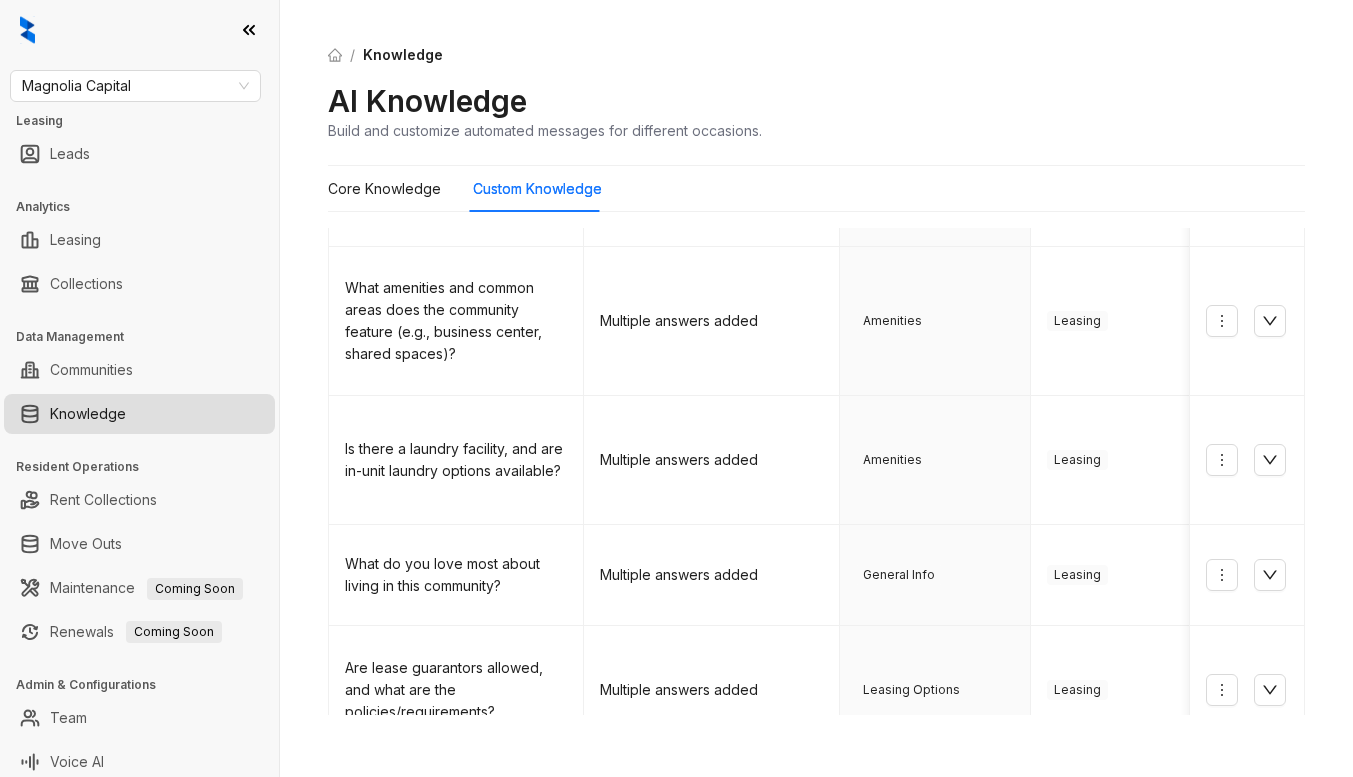 click on "Core Knowledge Custom Knowledge" at bounding box center (816, 189) 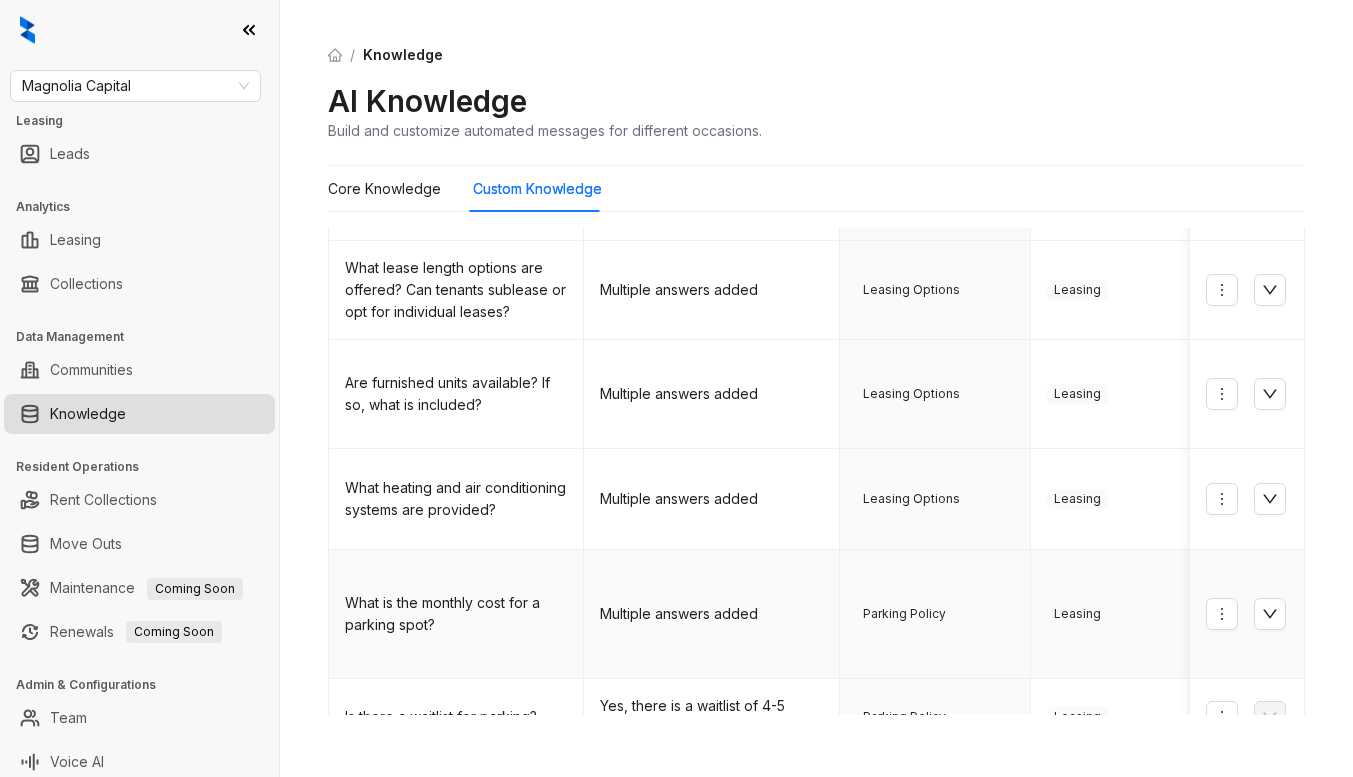 scroll, scrollTop: 9, scrollLeft: 0, axis: vertical 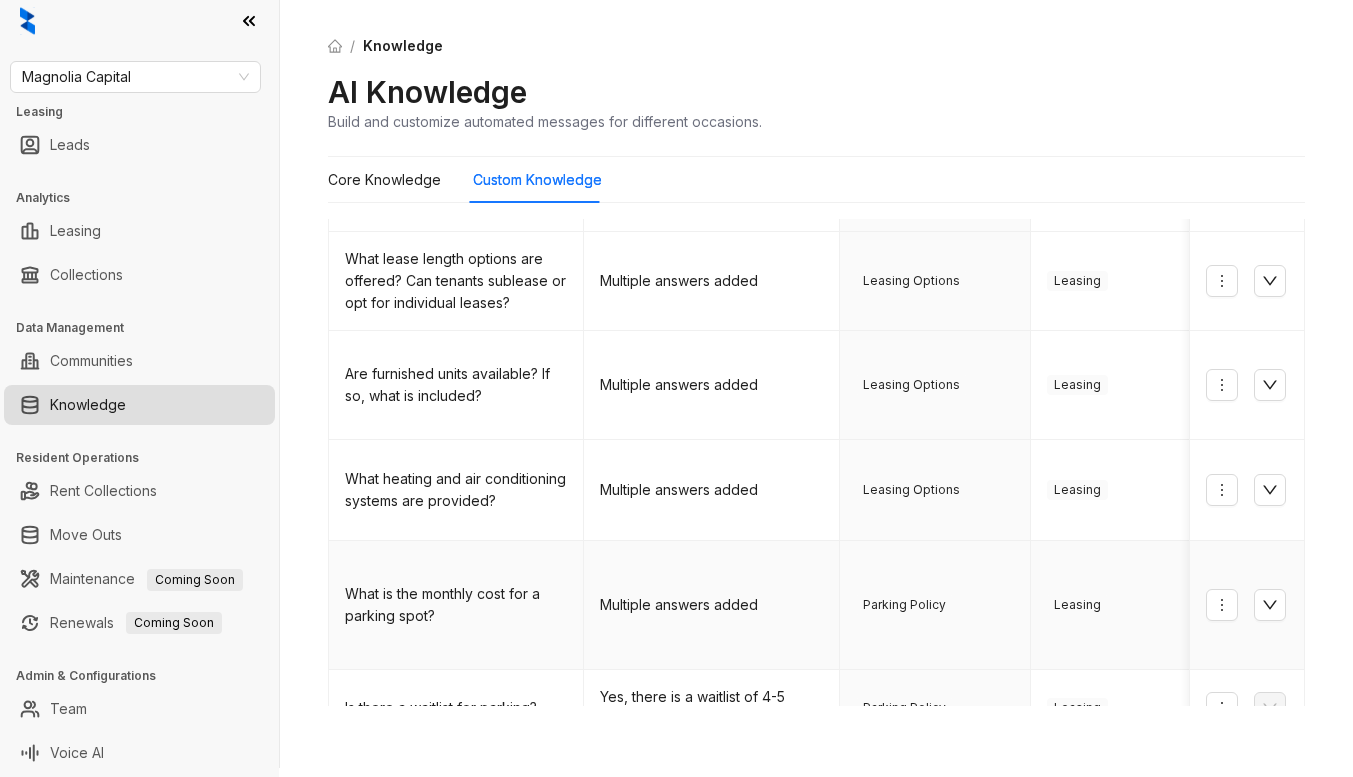 click on "What is the monthly cost for a parking spot?" at bounding box center [456, 605] 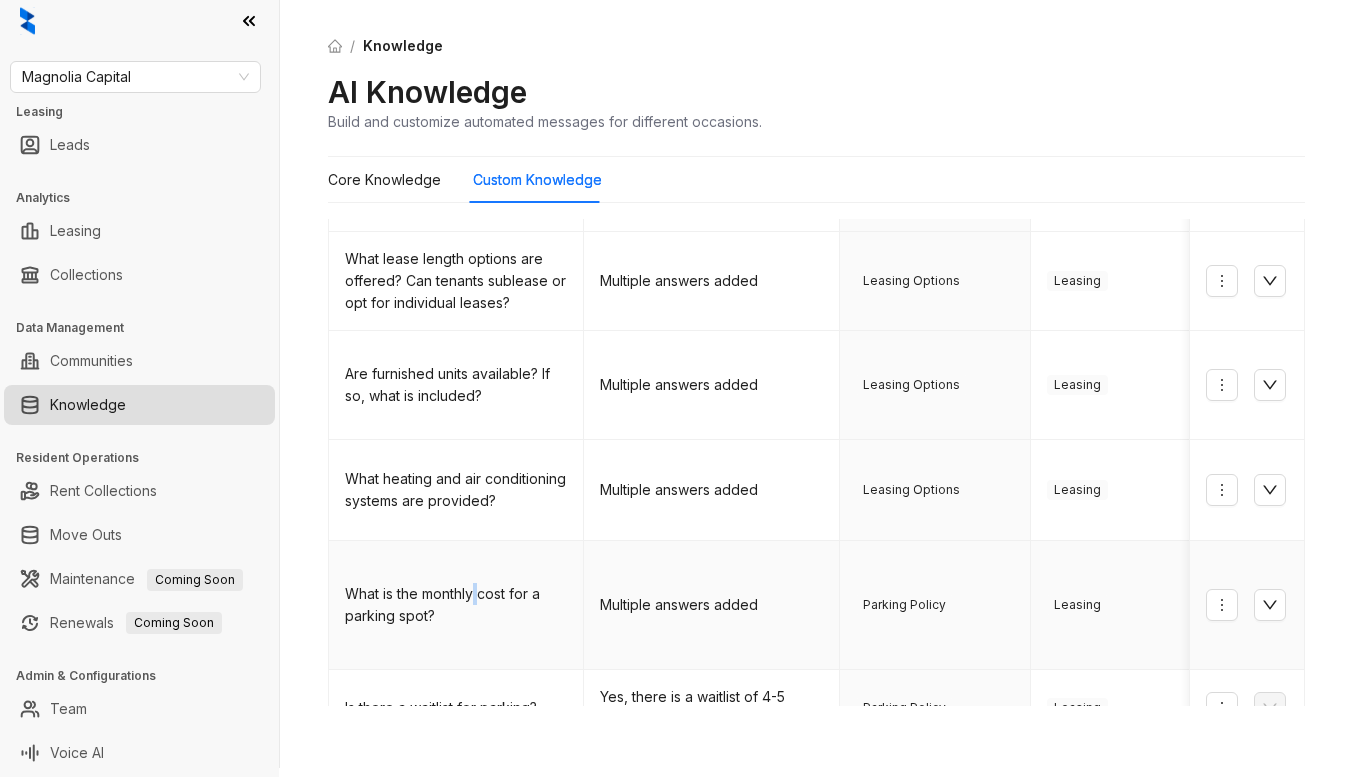click on "What is the monthly cost for a parking spot?" at bounding box center [456, 605] 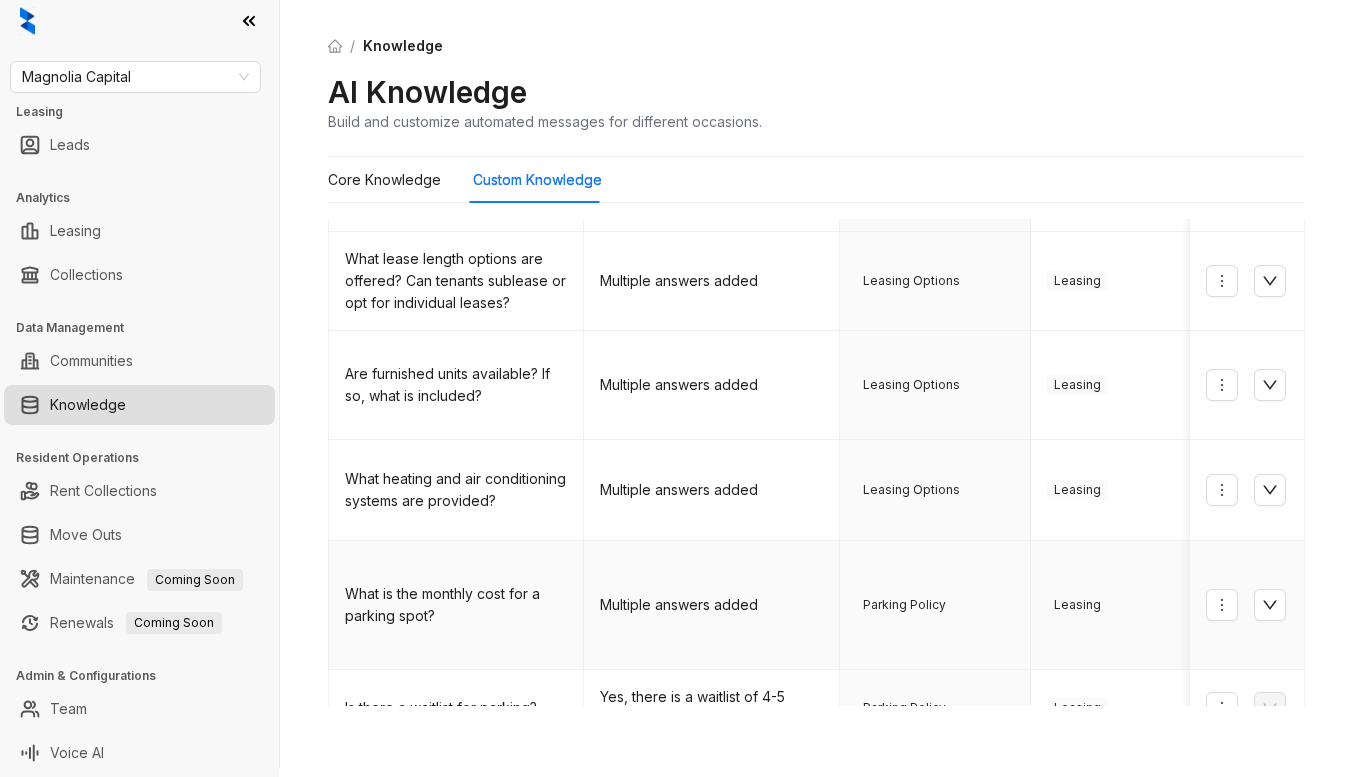 click on "Parking Policy" at bounding box center [904, 605] 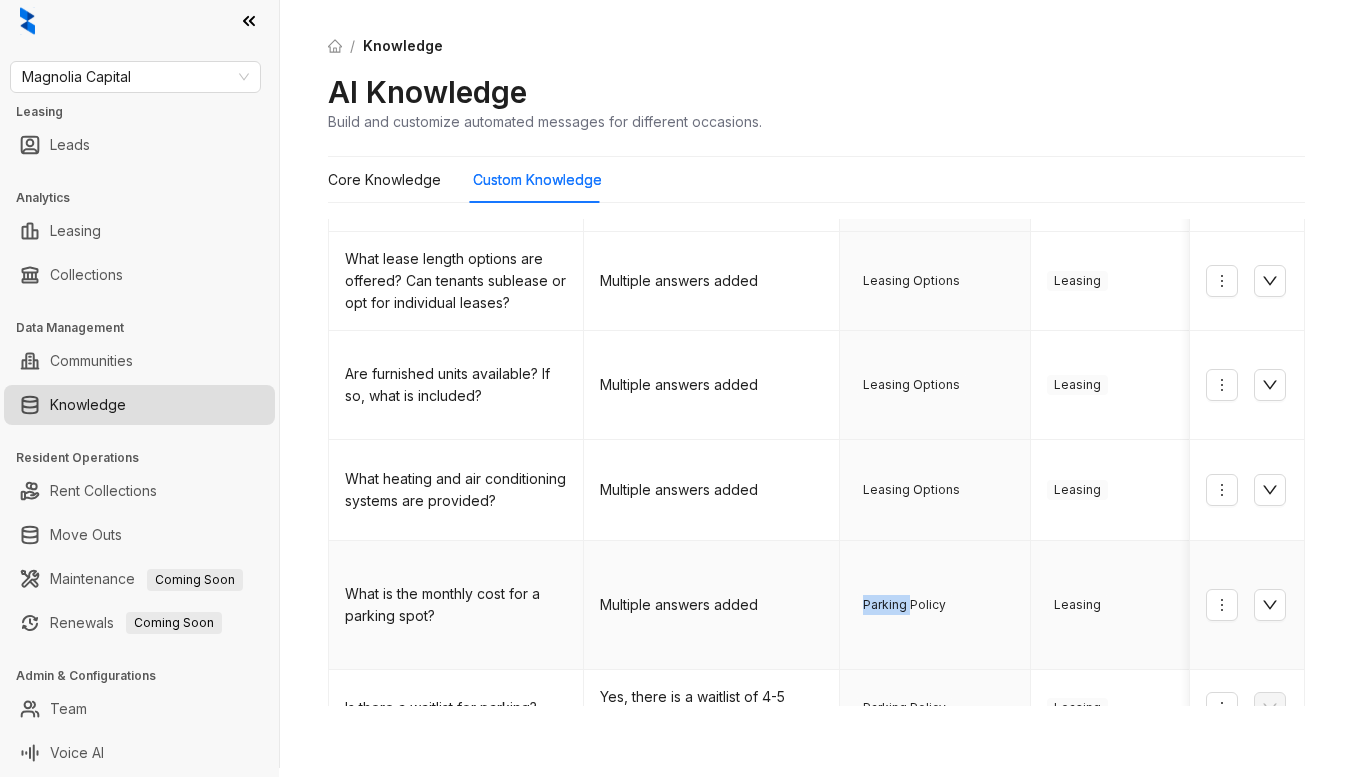 click on "Parking Policy" at bounding box center (904, 605) 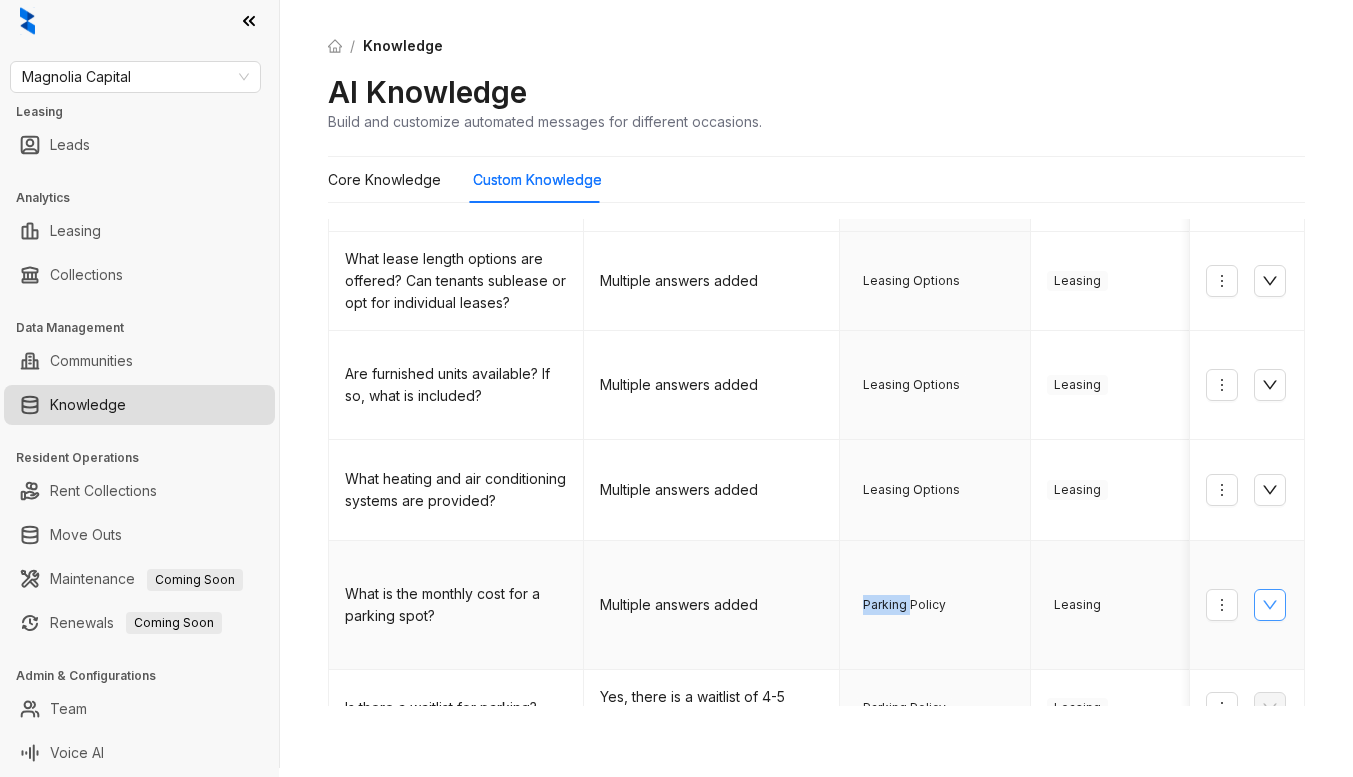 click 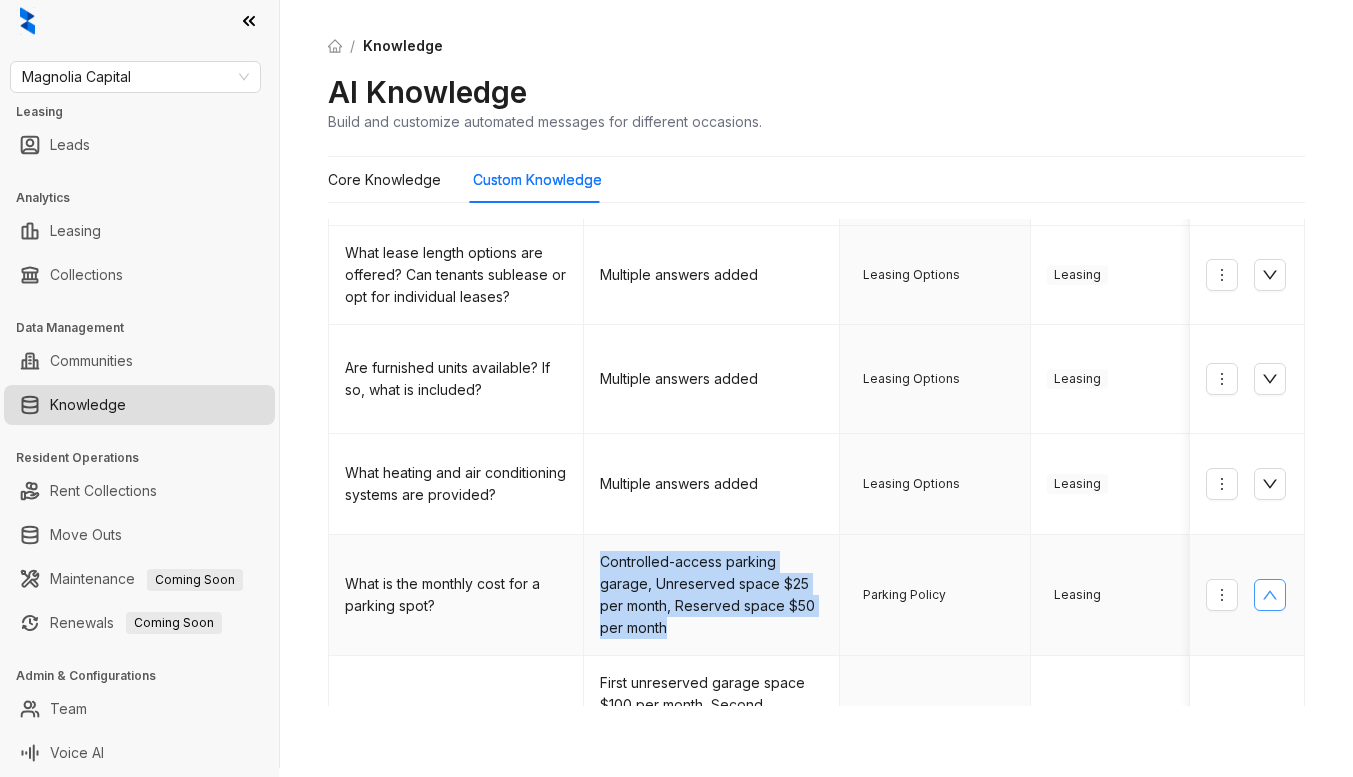 drag, startPoint x: 597, startPoint y: 458, endPoint x: 769, endPoint y: 548, distance: 194.12367 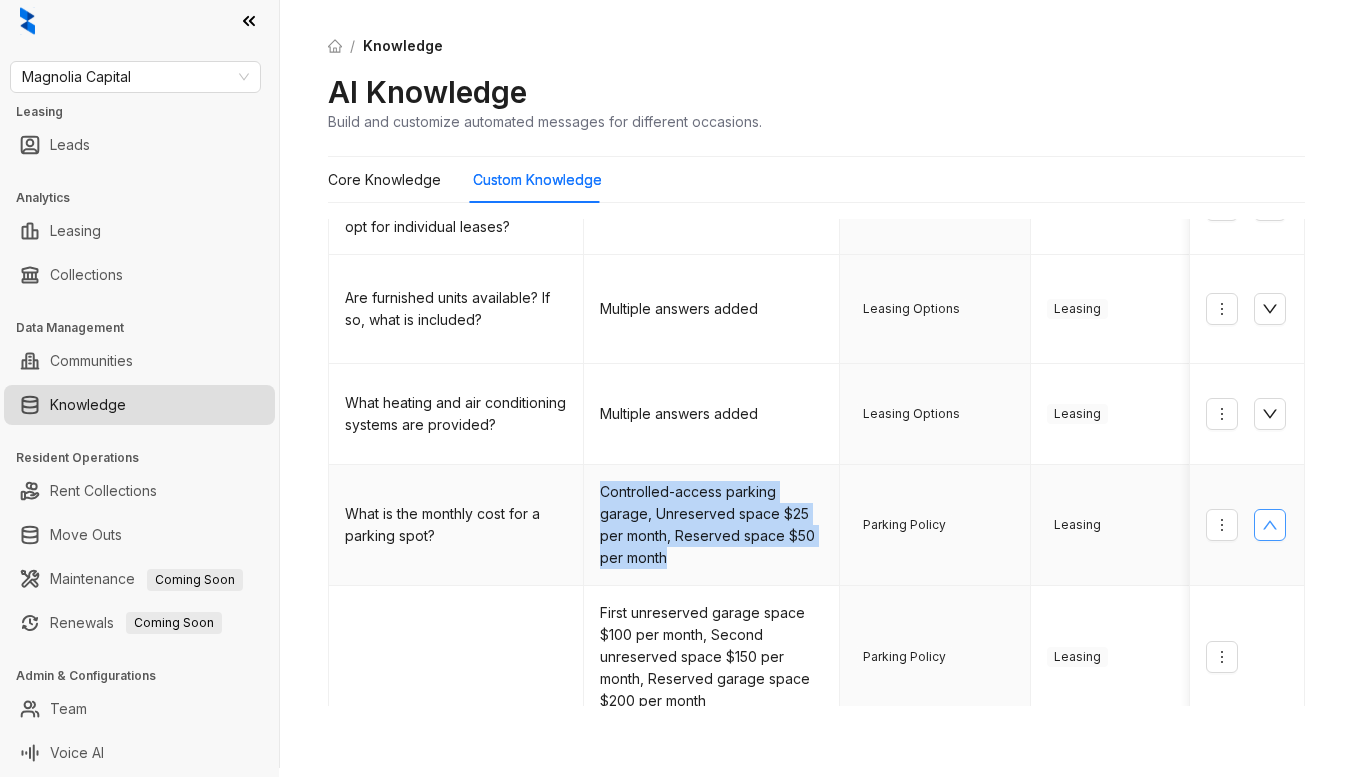 scroll, scrollTop: 792, scrollLeft: 0, axis: vertical 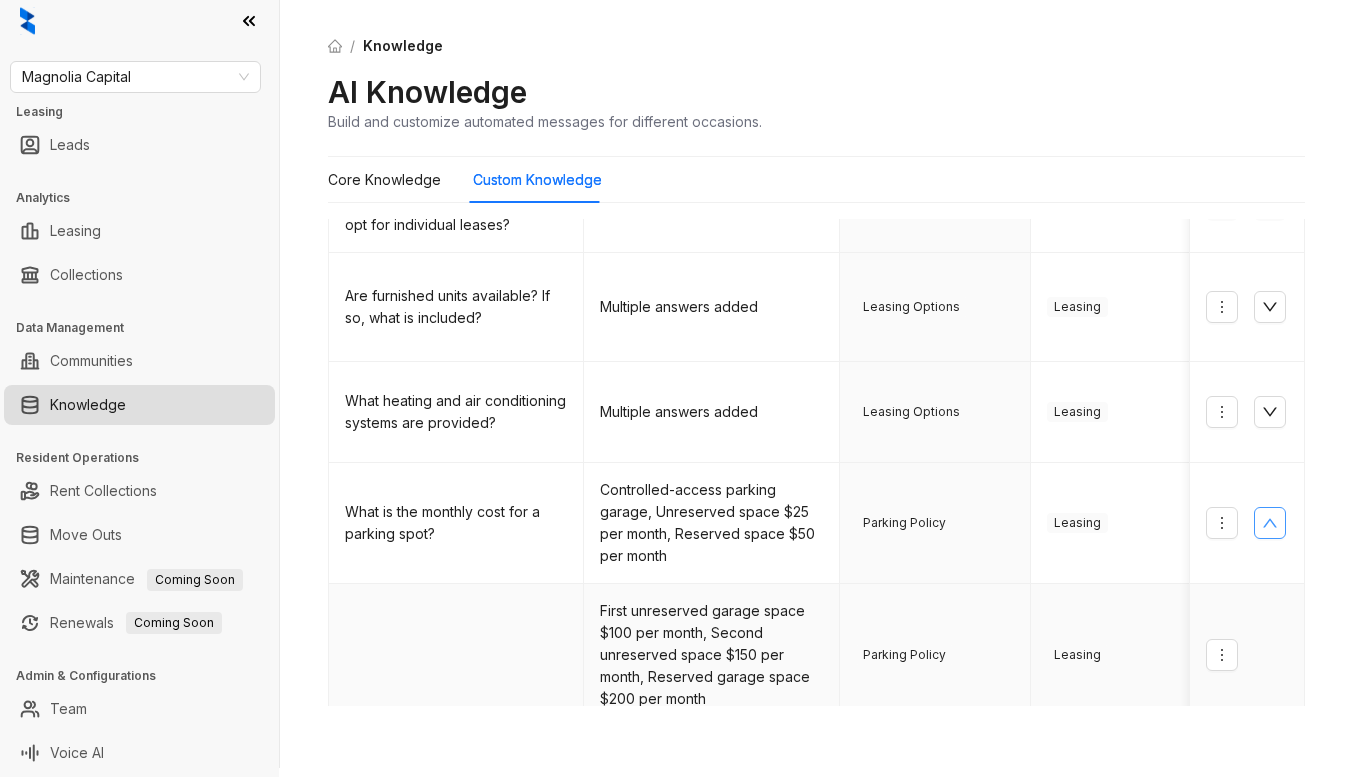 click at bounding box center [456, 655] 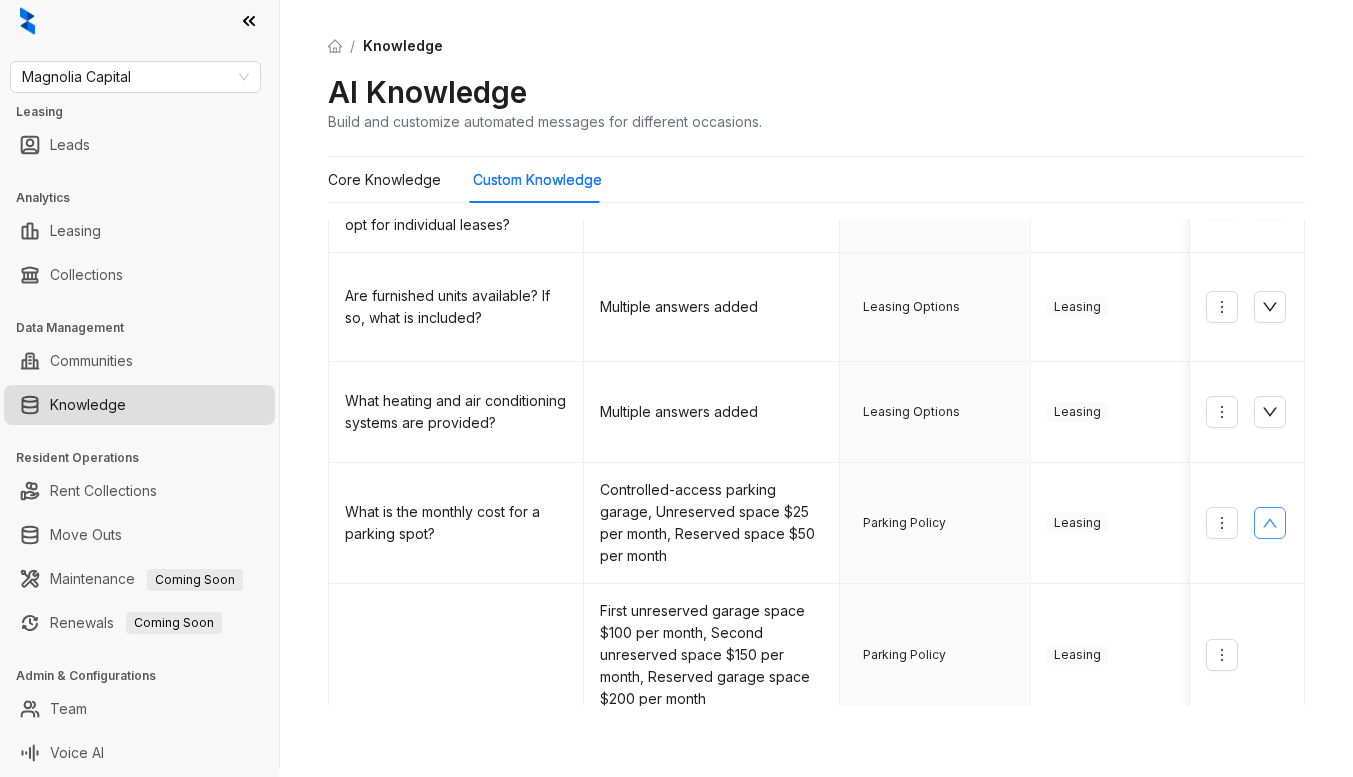 click on "AI Knowledge Build and customize automated messages for different occasions." at bounding box center (816, 102) 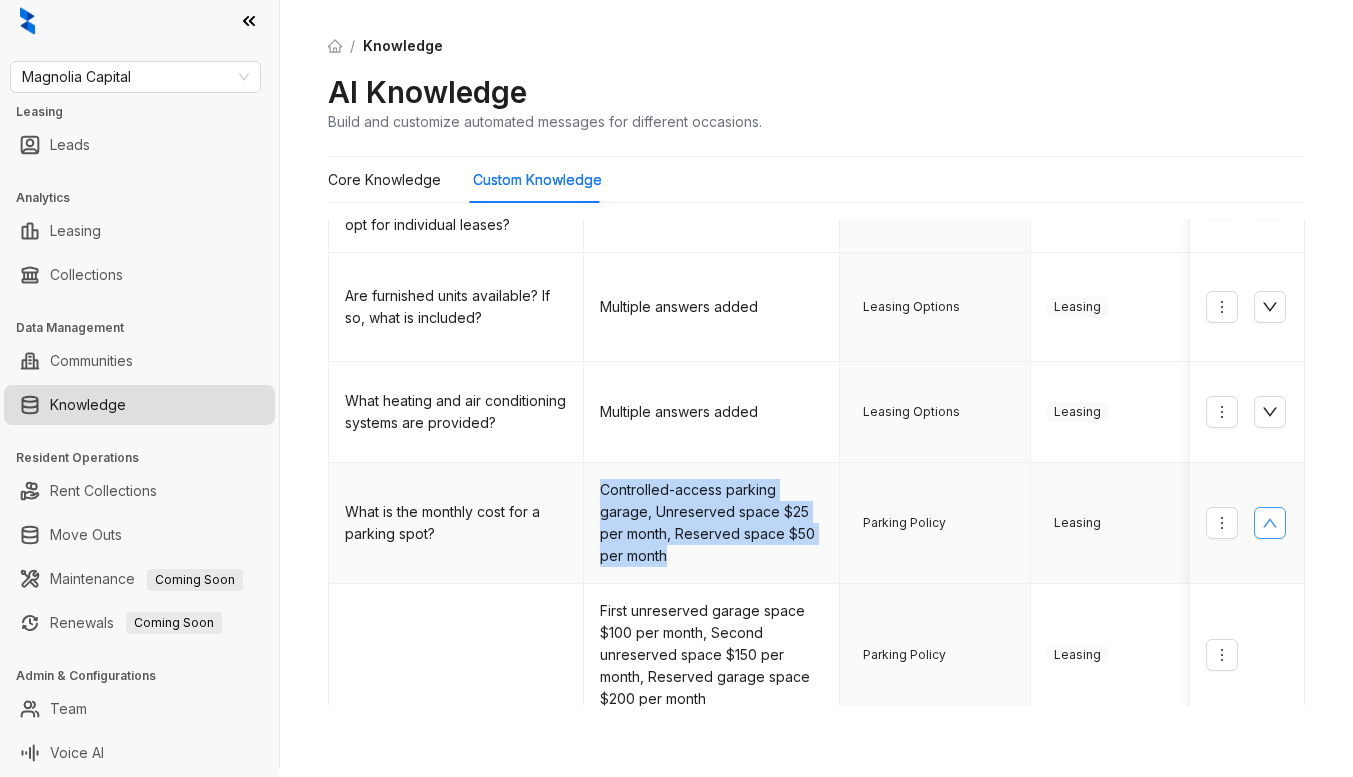 drag, startPoint x: 596, startPoint y: 385, endPoint x: 693, endPoint y: 454, distance: 119.03781 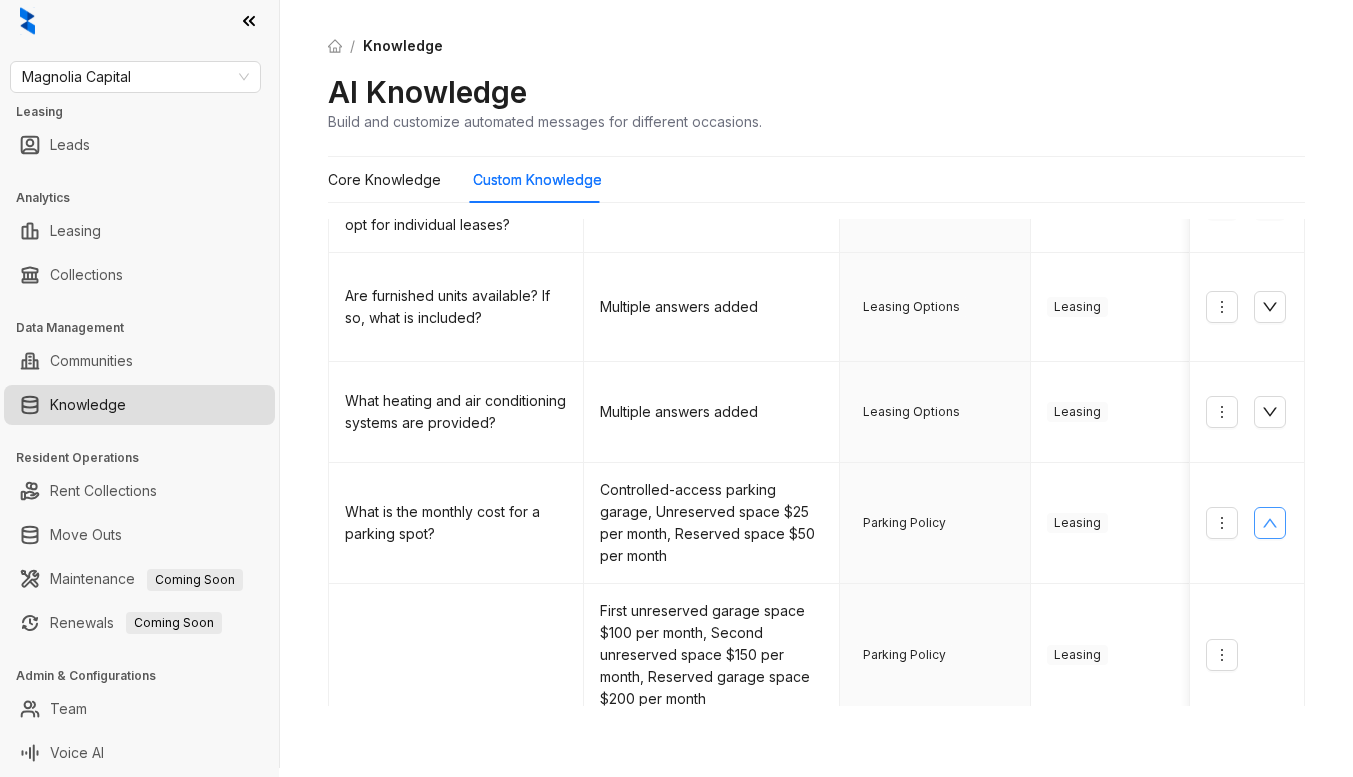 click on "AI Knowledge Build and customize automated messages for different occasions." at bounding box center (816, 102) 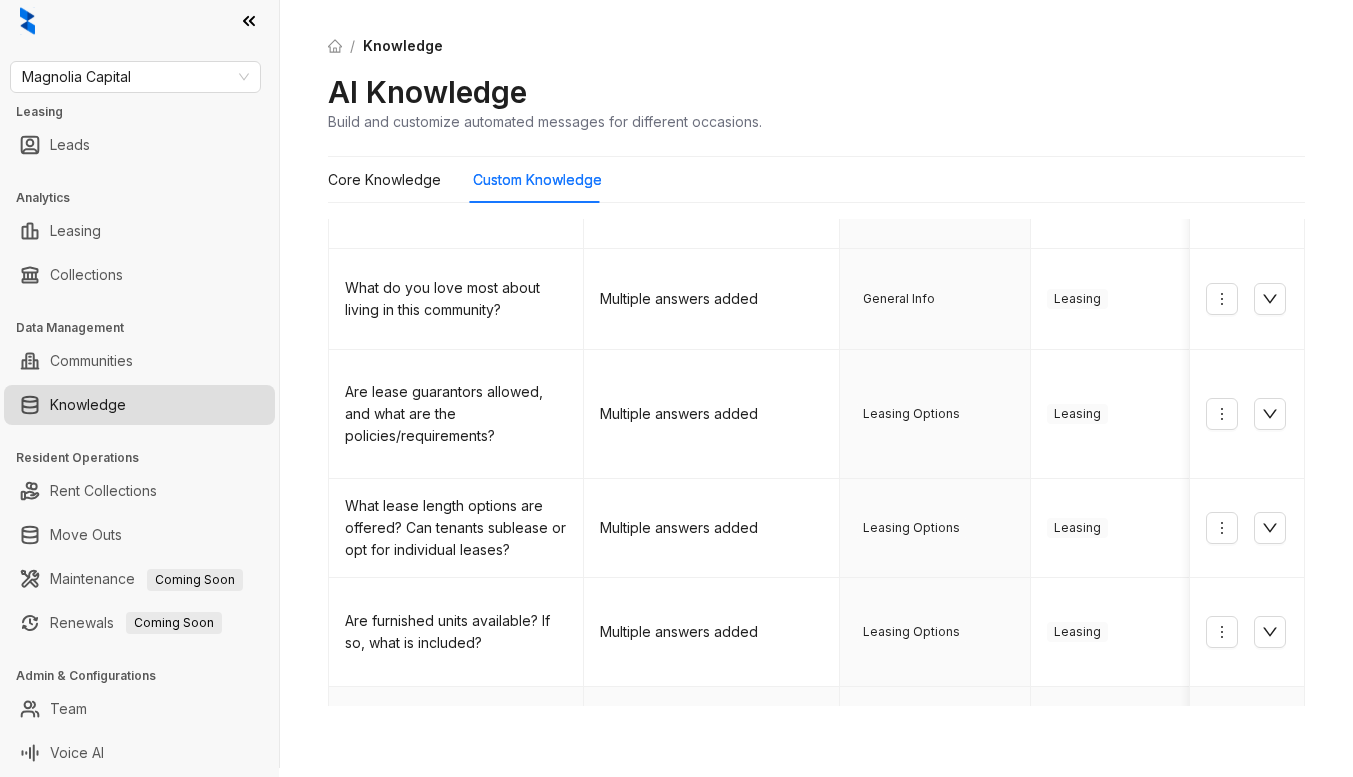 scroll, scrollTop: 792, scrollLeft: 0, axis: vertical 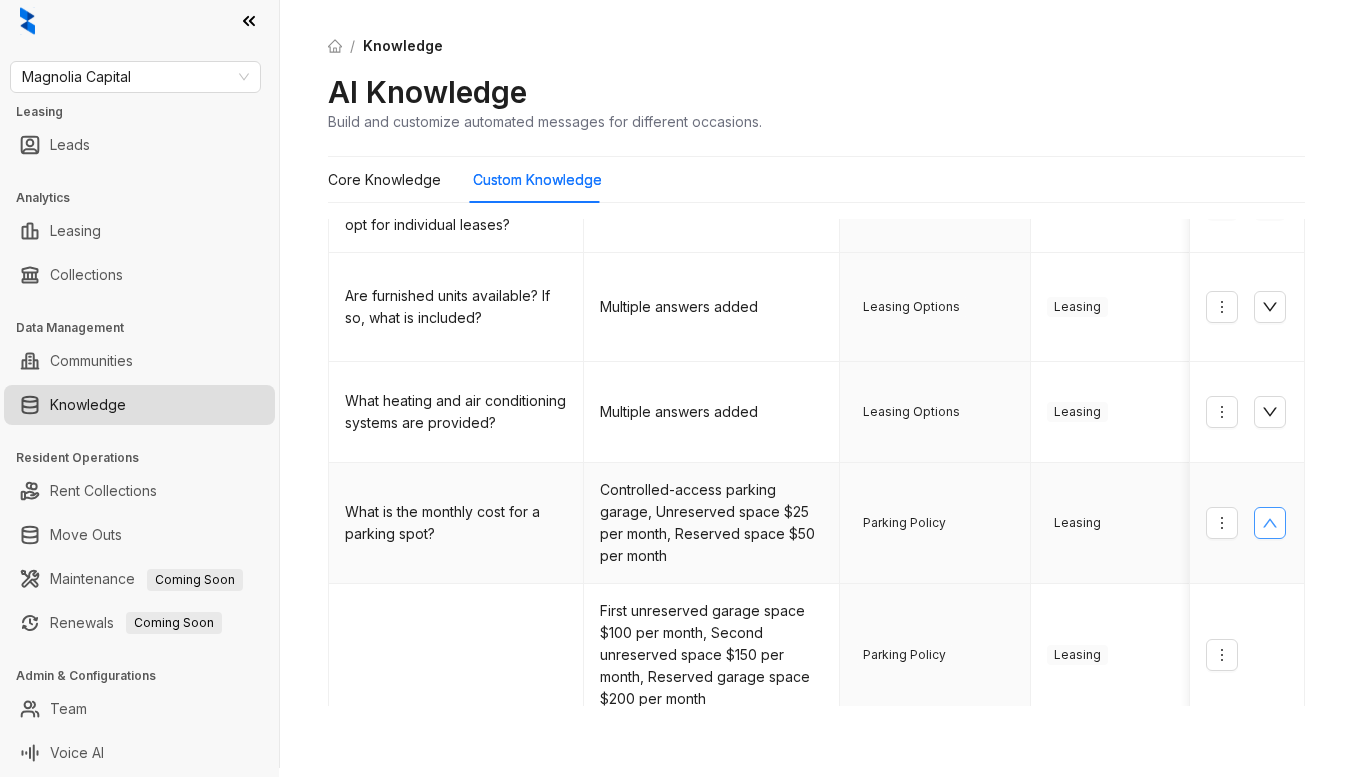 click 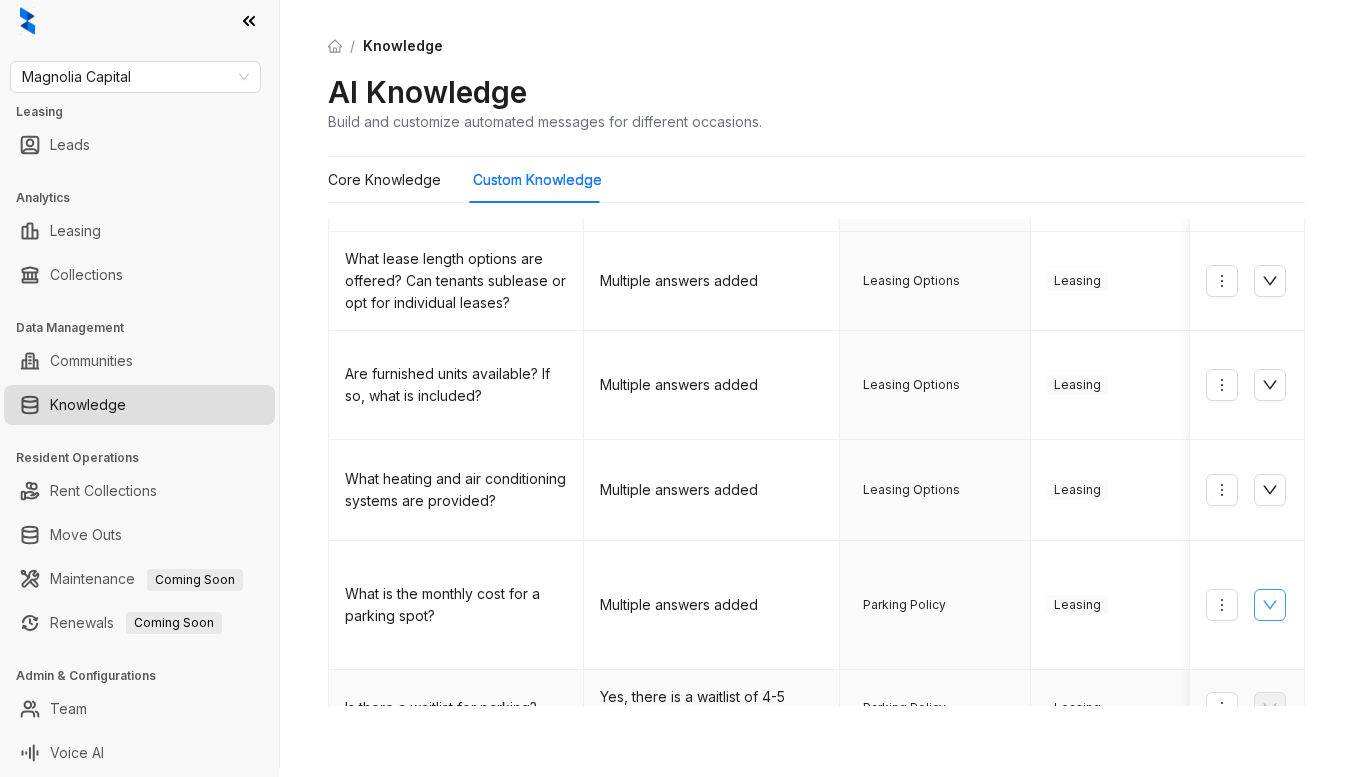 click on "Parking Policy" at bounding box center [904, 708] 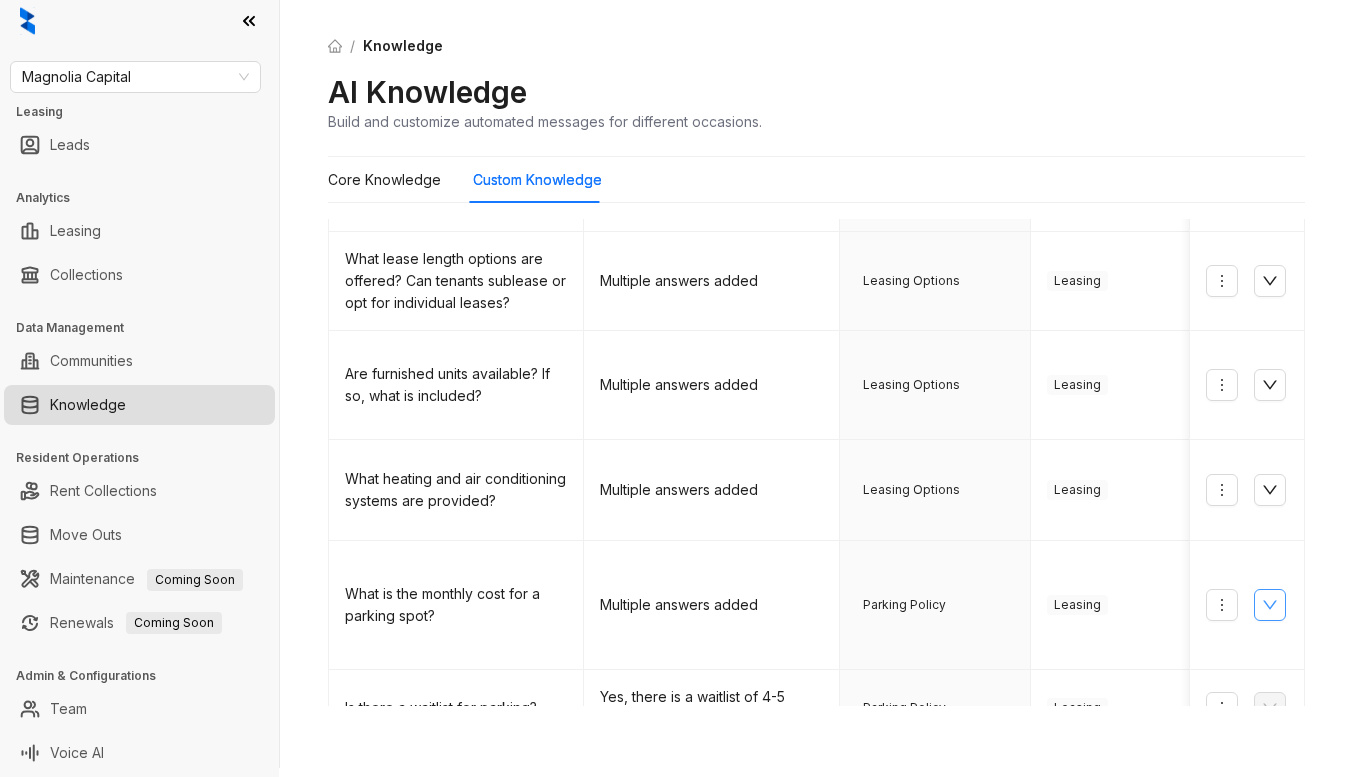 click on "AI Knowledge Build and customize automated messages for different occasions." at bounding box center [816, 102] 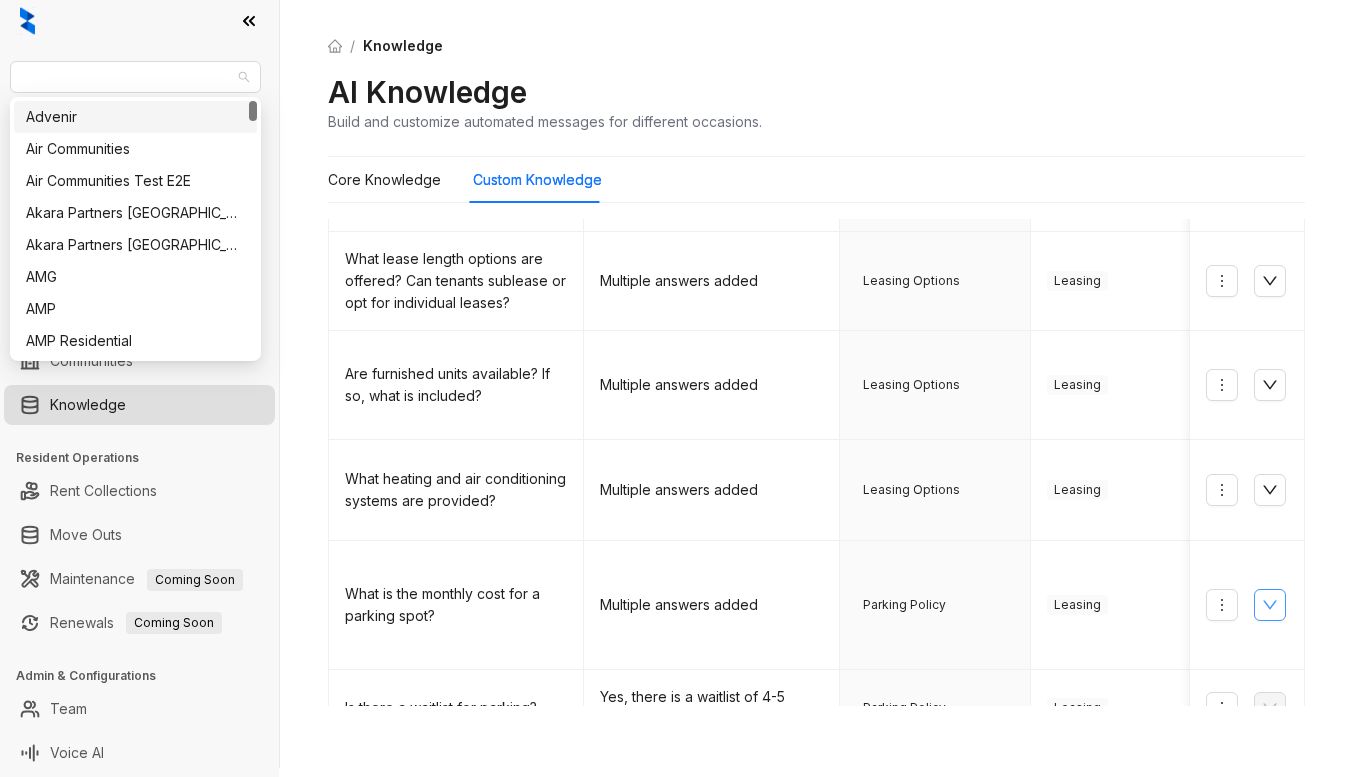 drag, startPoint x: 153, startPoint y: 72, endPoint x: 2, endPoint y: 73, distance: 151.00331 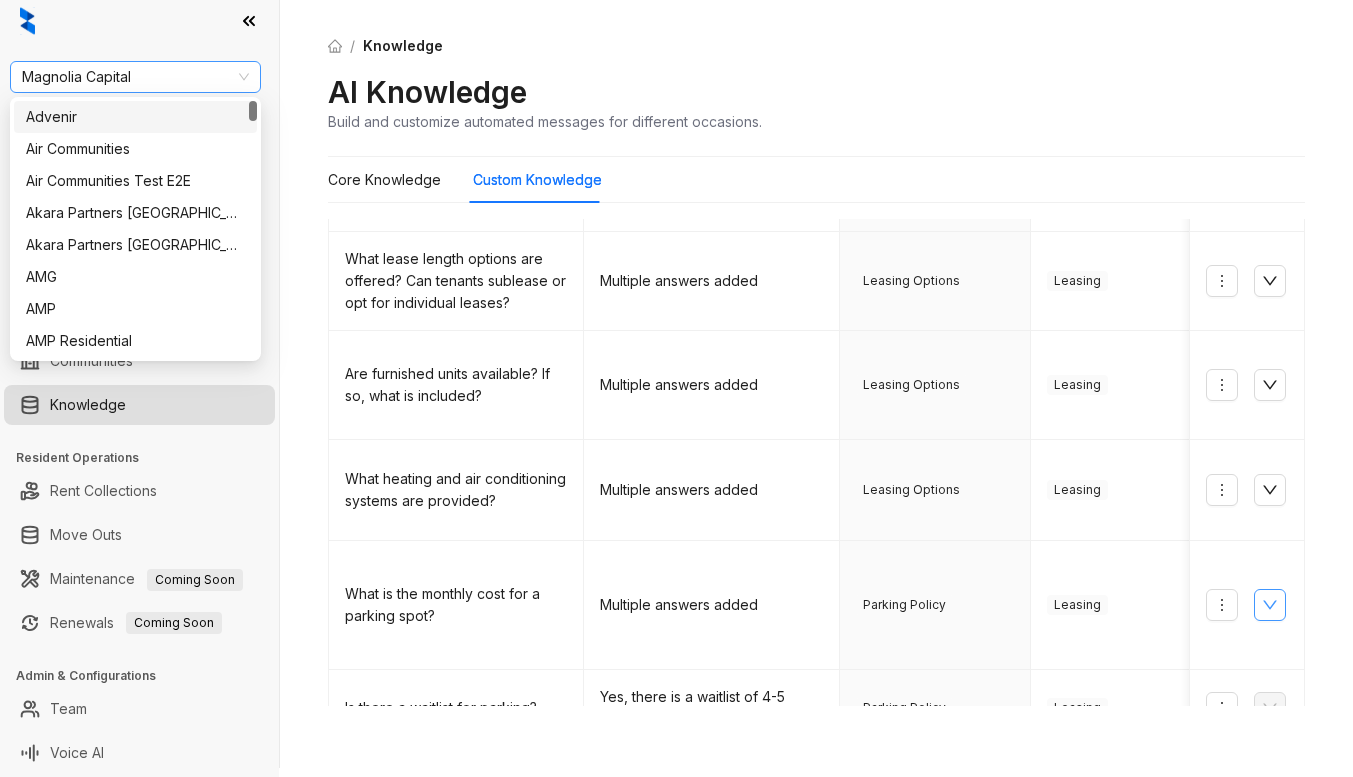 click on "Magnolia Capital" at bounding box center [135, 77] 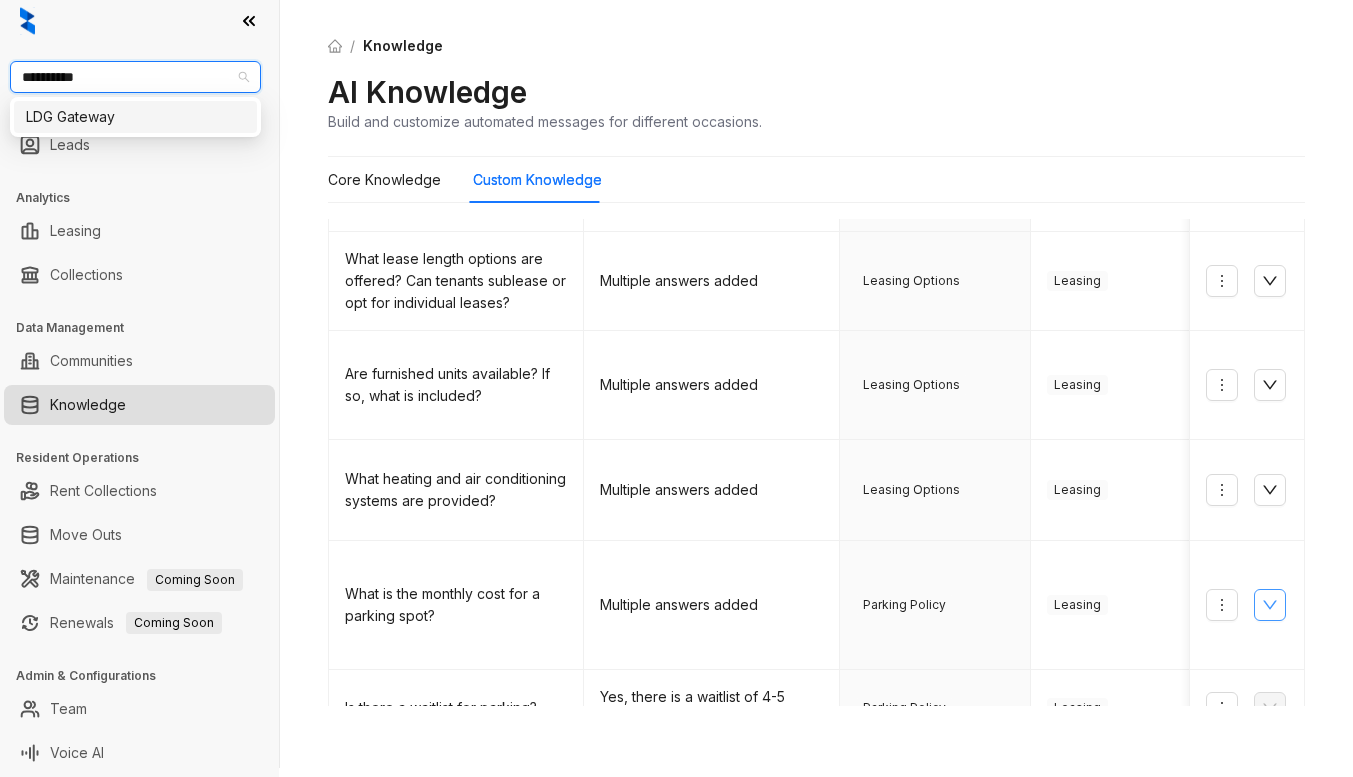 type on "**********" 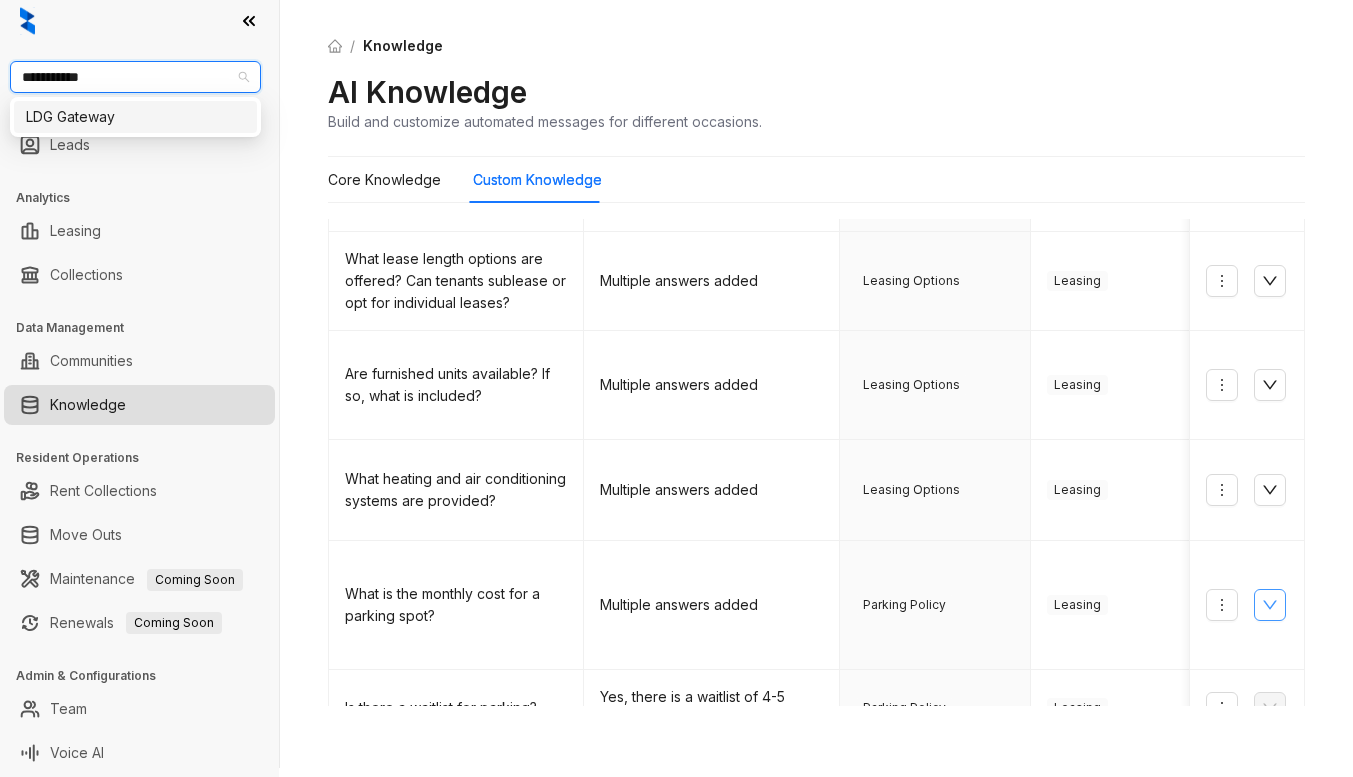 click on "LDG Gateway" at bounding box center [135, 117] 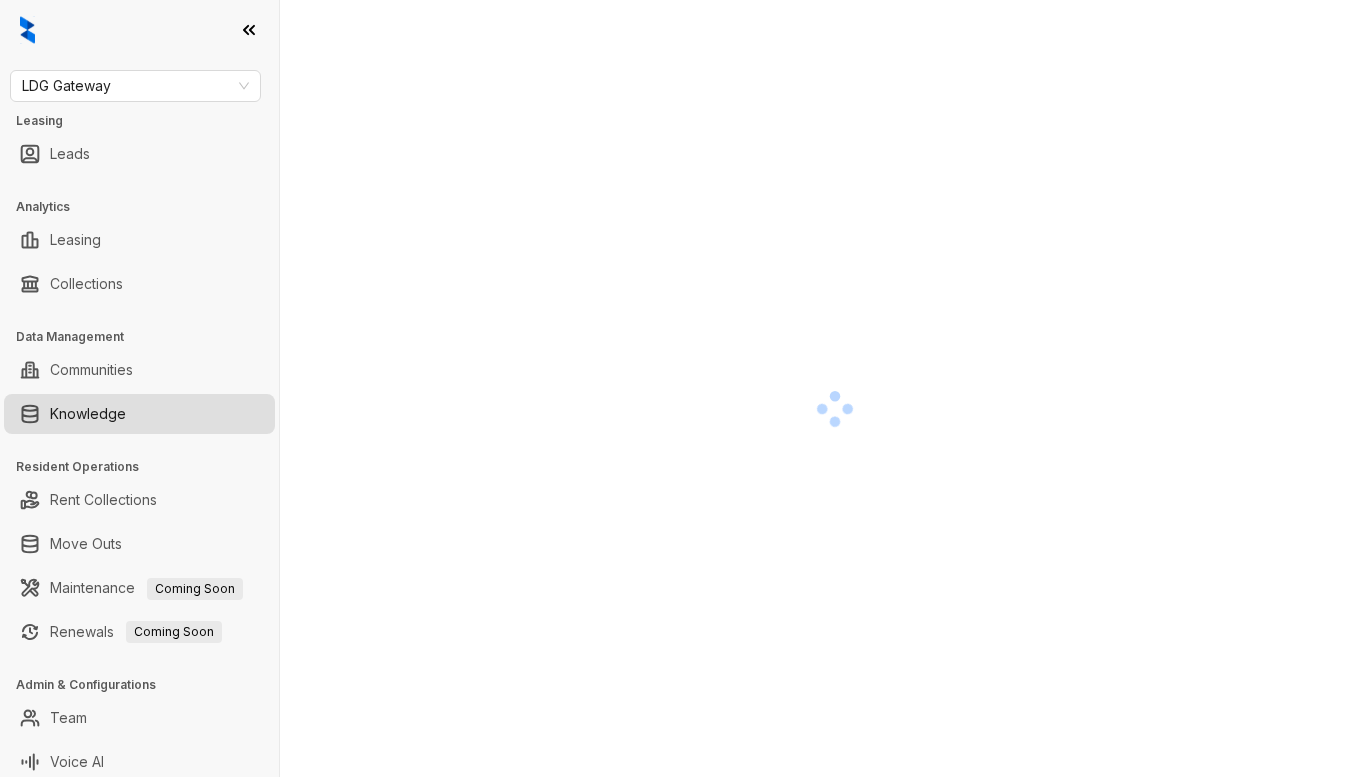 scroll, scrollTop: 0, scrollLeft: 0, axis: both 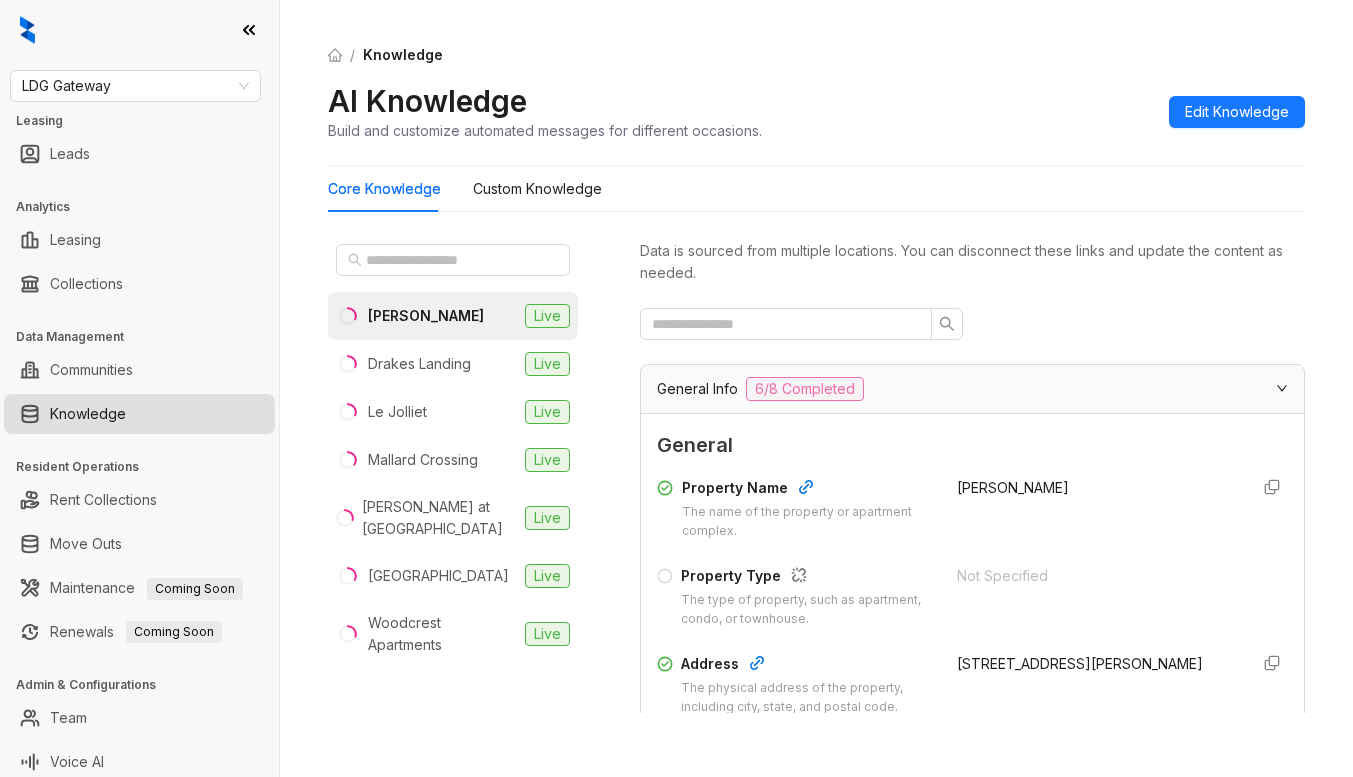 click on "[PERSON_NAME]" at bounding box center (426, 316) 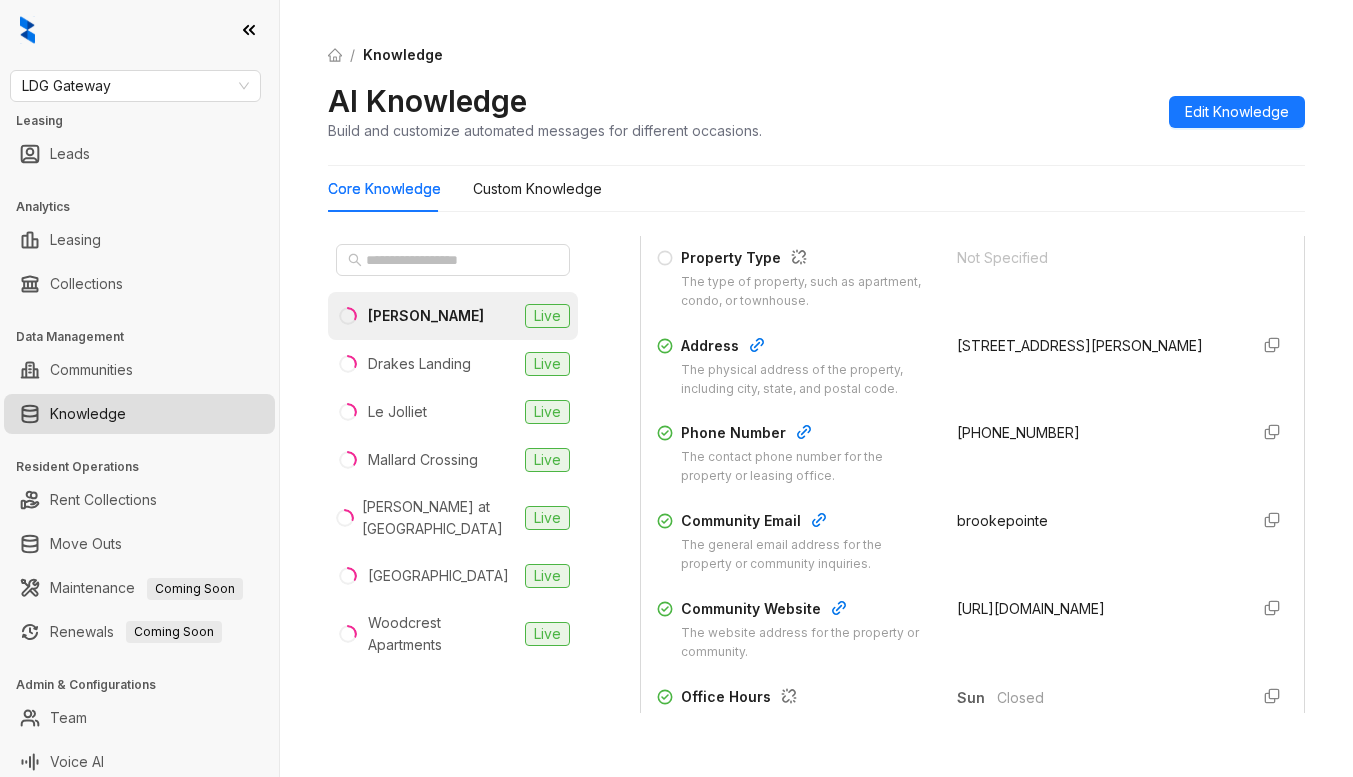 scroll, scrollTop: 400, scrollLeft: 0, axis: vertical 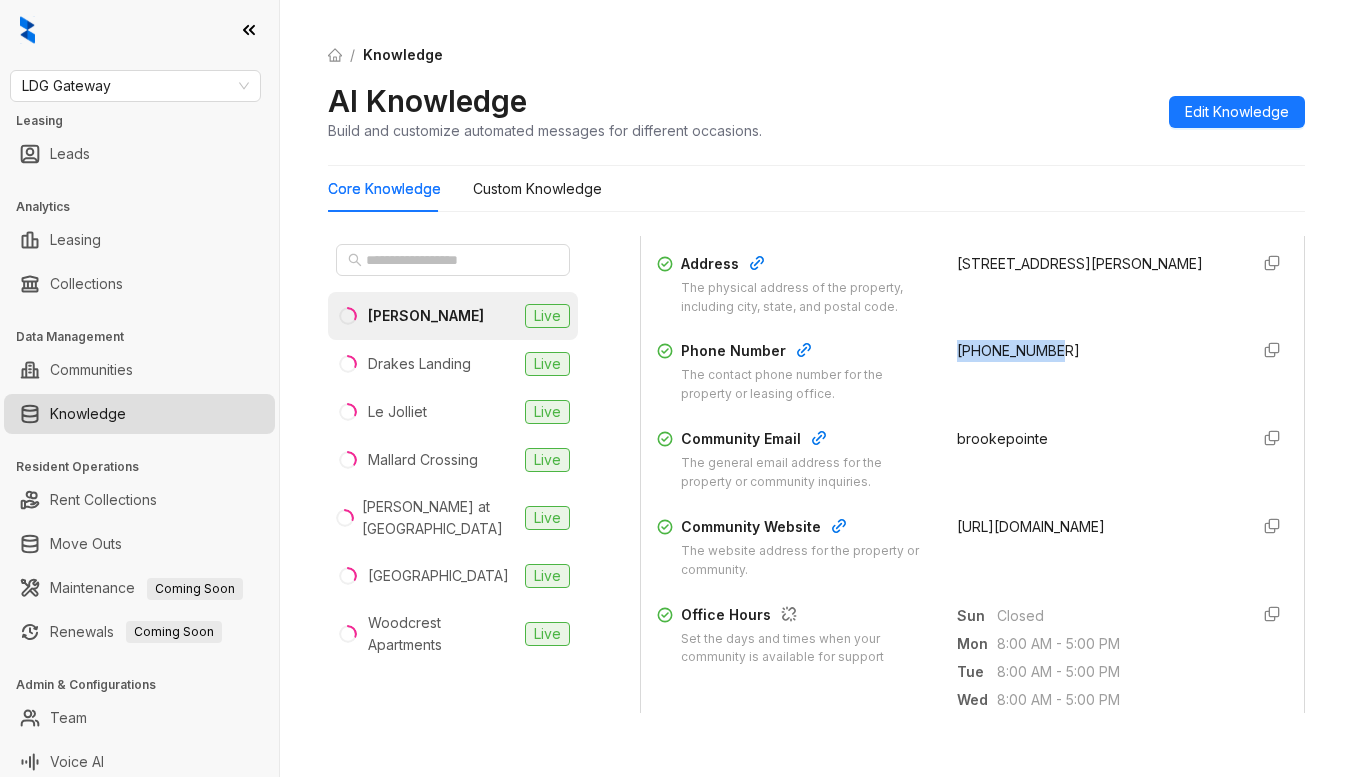 drag, startPoint x: 935, startPoint y: 347, endPoint x: 1063, endPoint y: 356, distance: 128.31601 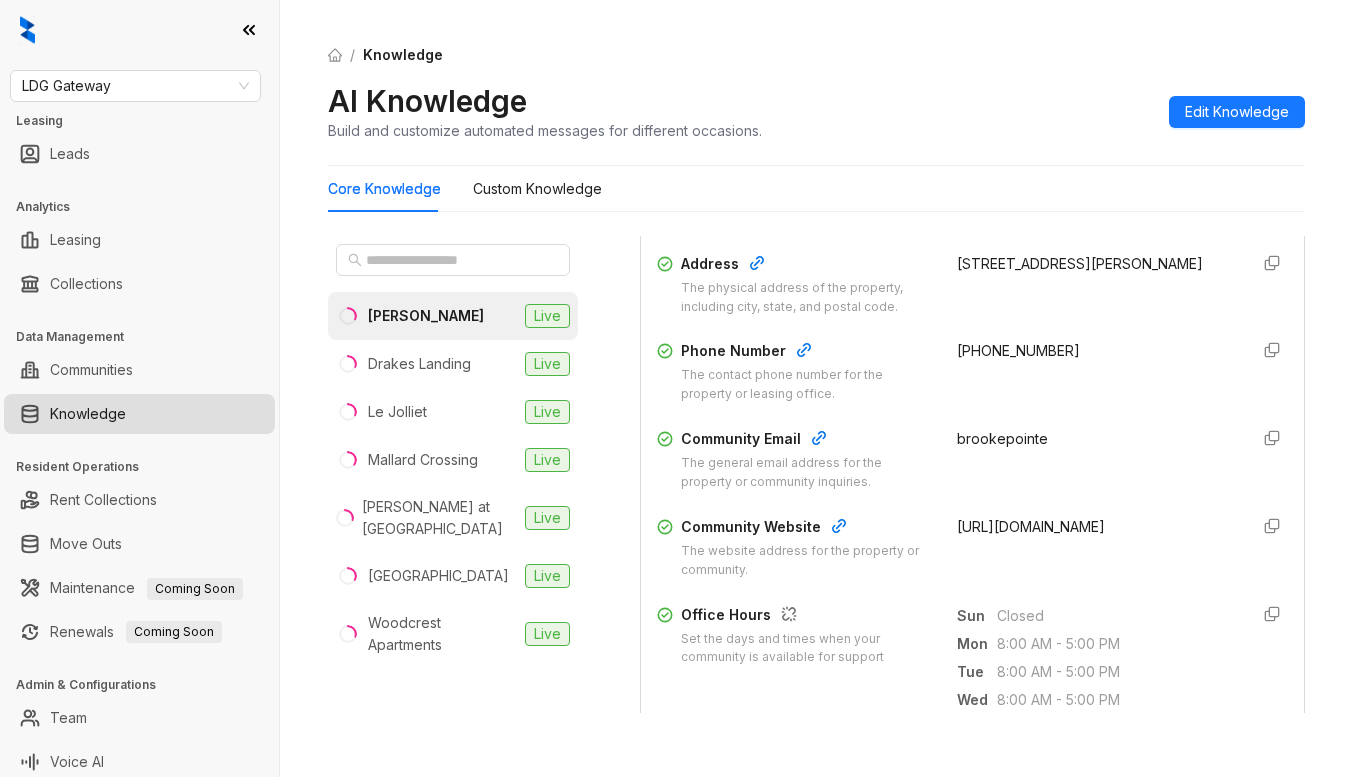 click on "Sun Closed" at bounding box center (1095, 616) 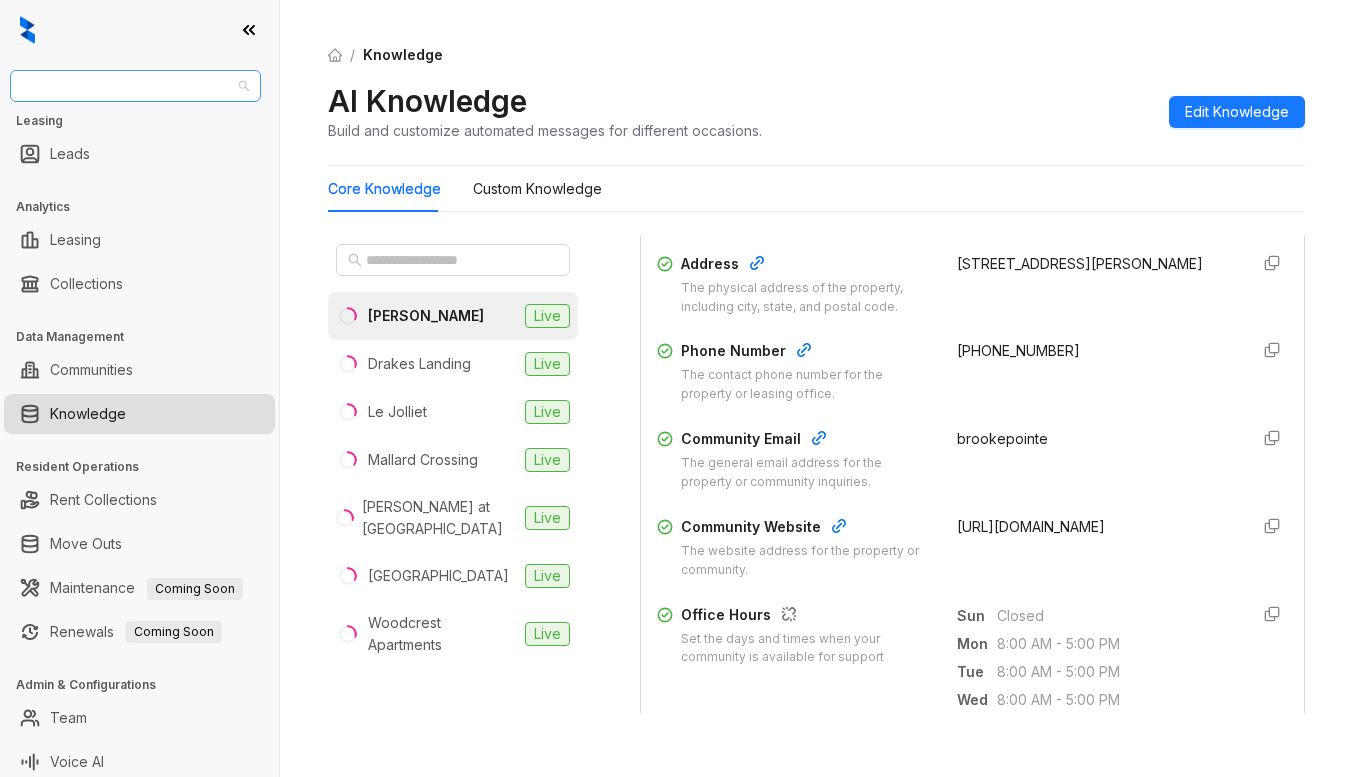 click on "LDG Gateway" at bounding box center (135, 86) 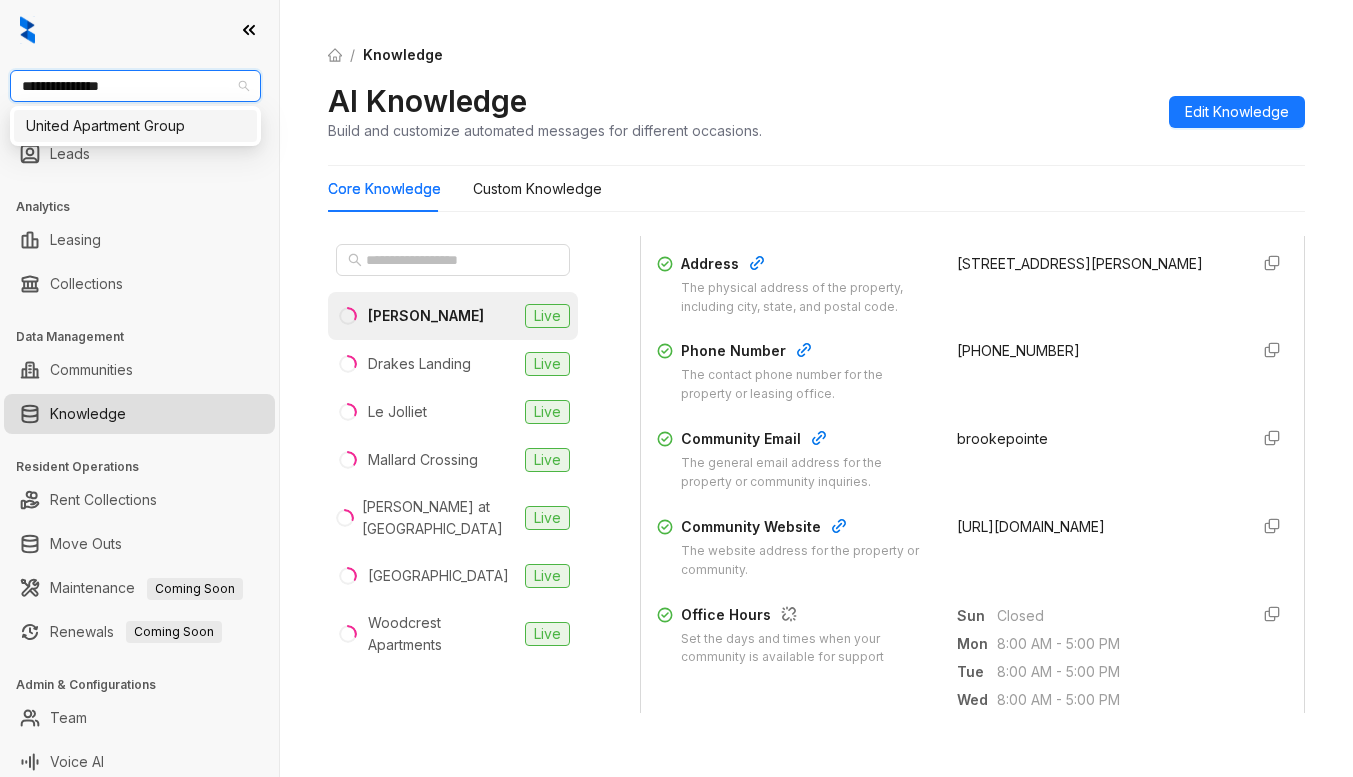 type on "**********" 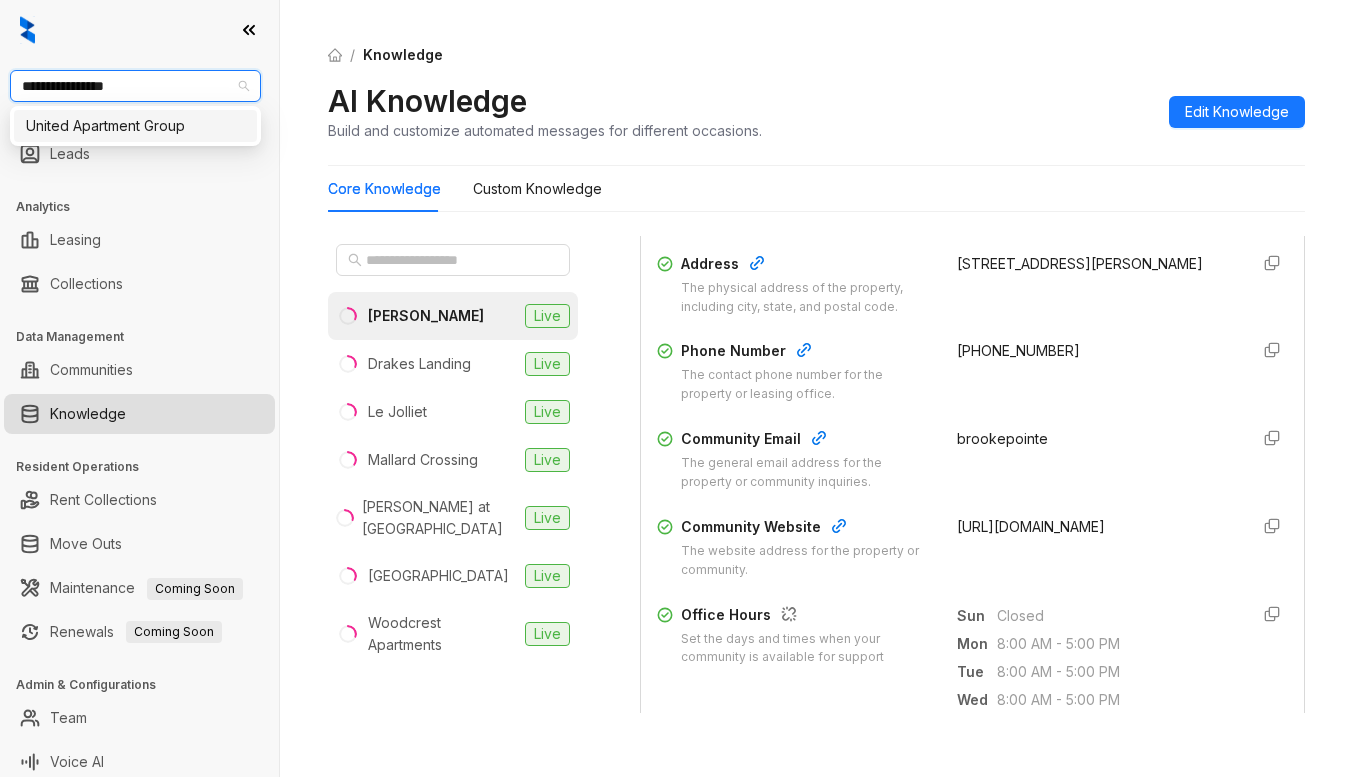 click on "United Apartment Group" at bounding box center [135, 126] 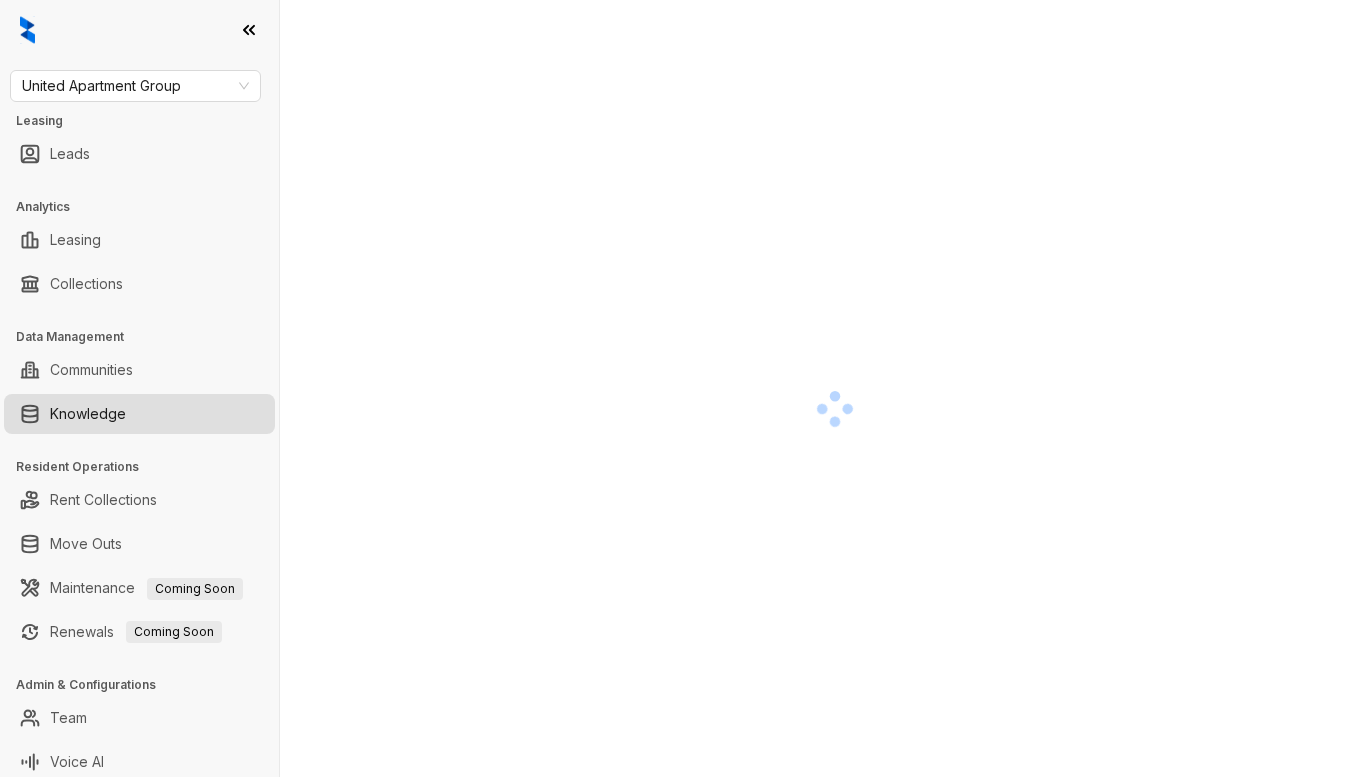 scroll, scrollTop: 0, scrollLeft: 0, axis: both 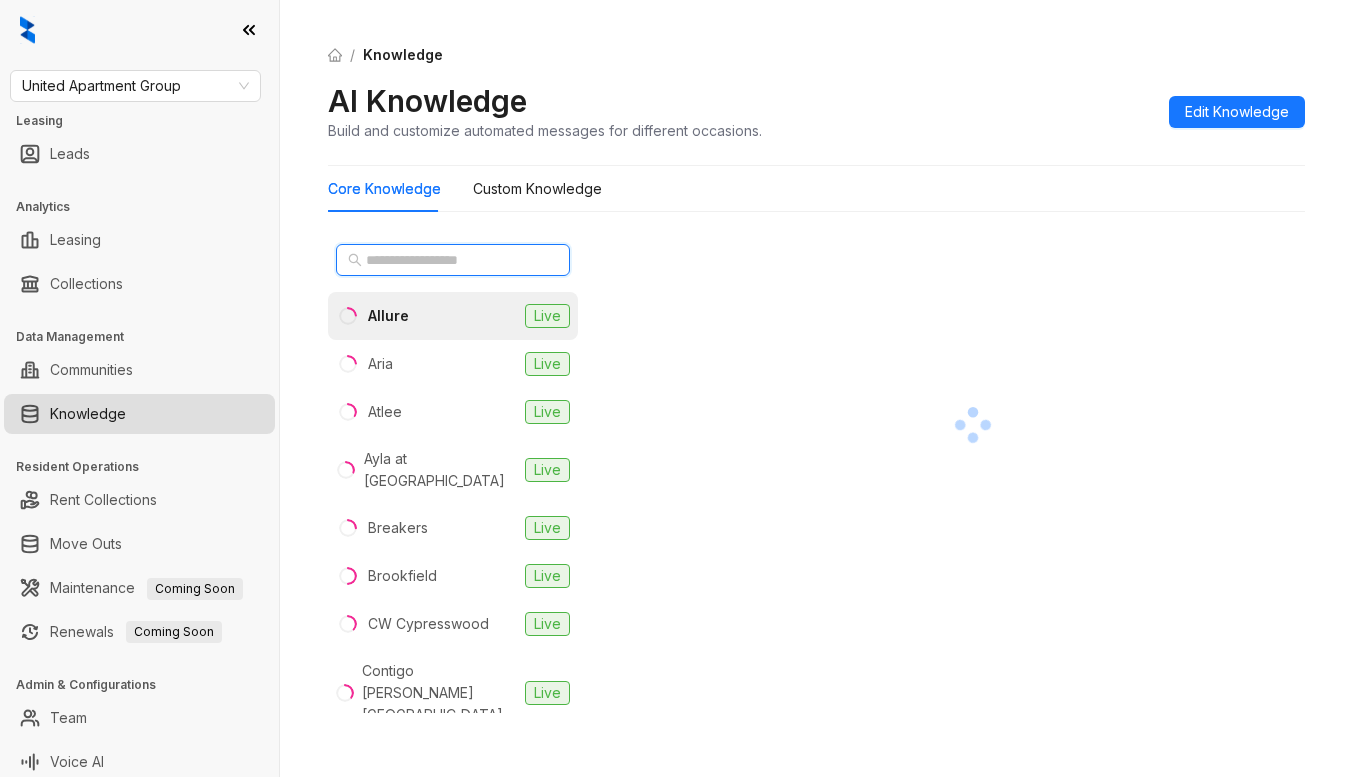 click at bounding box center [454, 260] 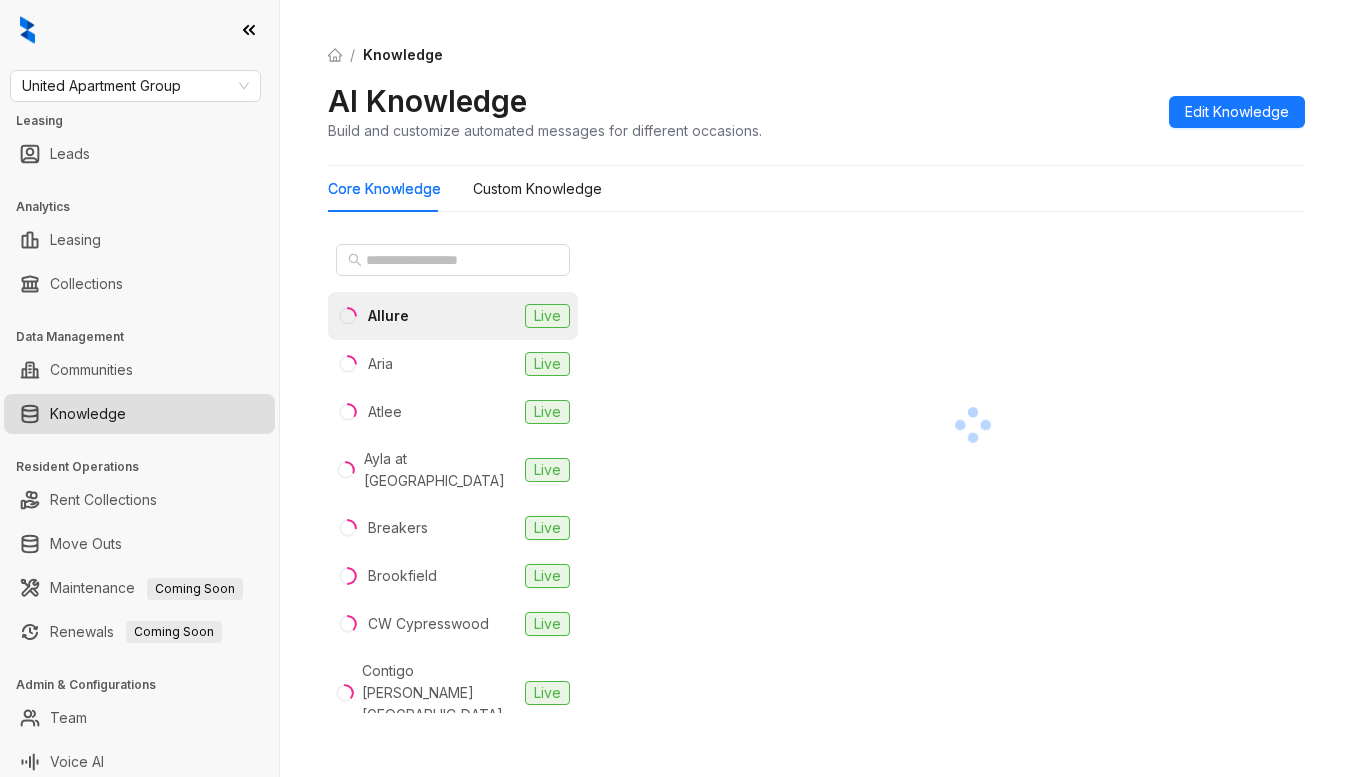 click on "Allure" at bounding box center [388, 316] 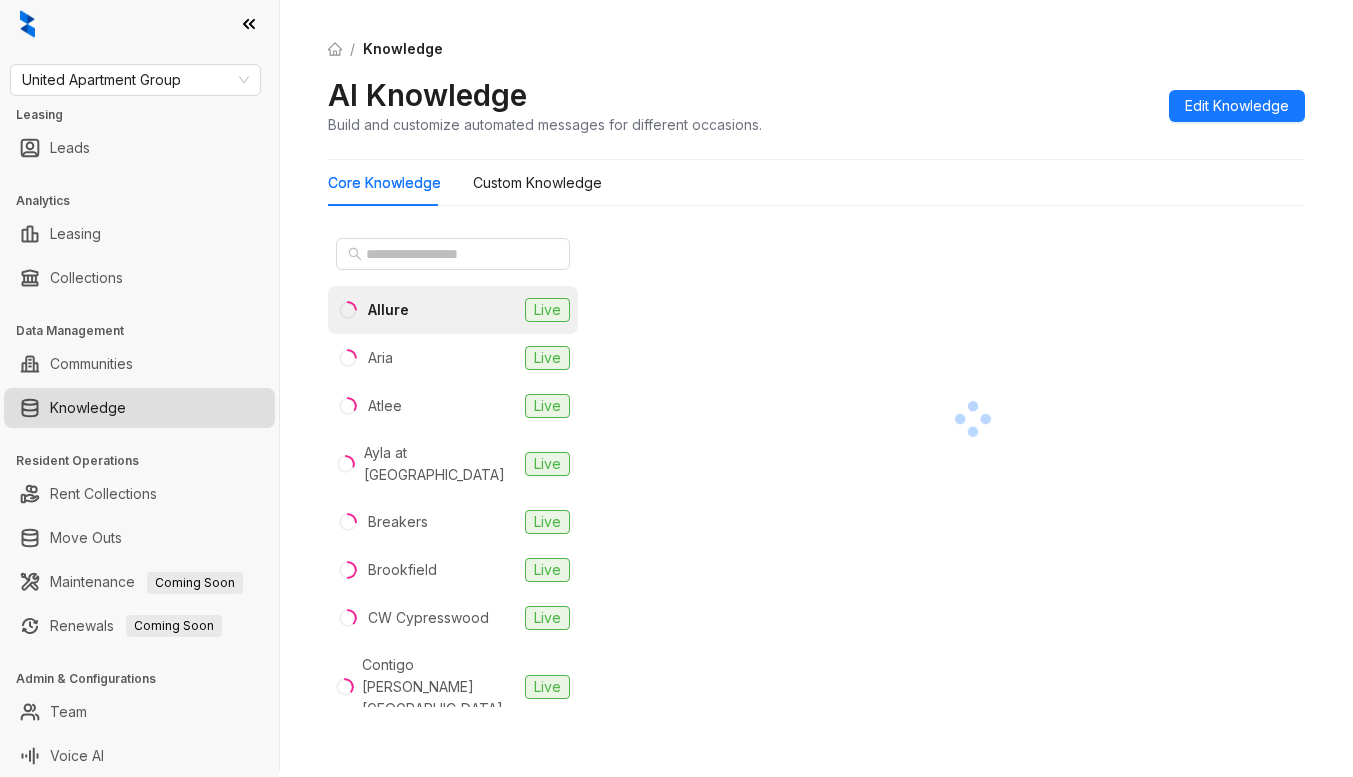 scroll, scrollTop: 9, scrollLeft: 0, axis: vertical 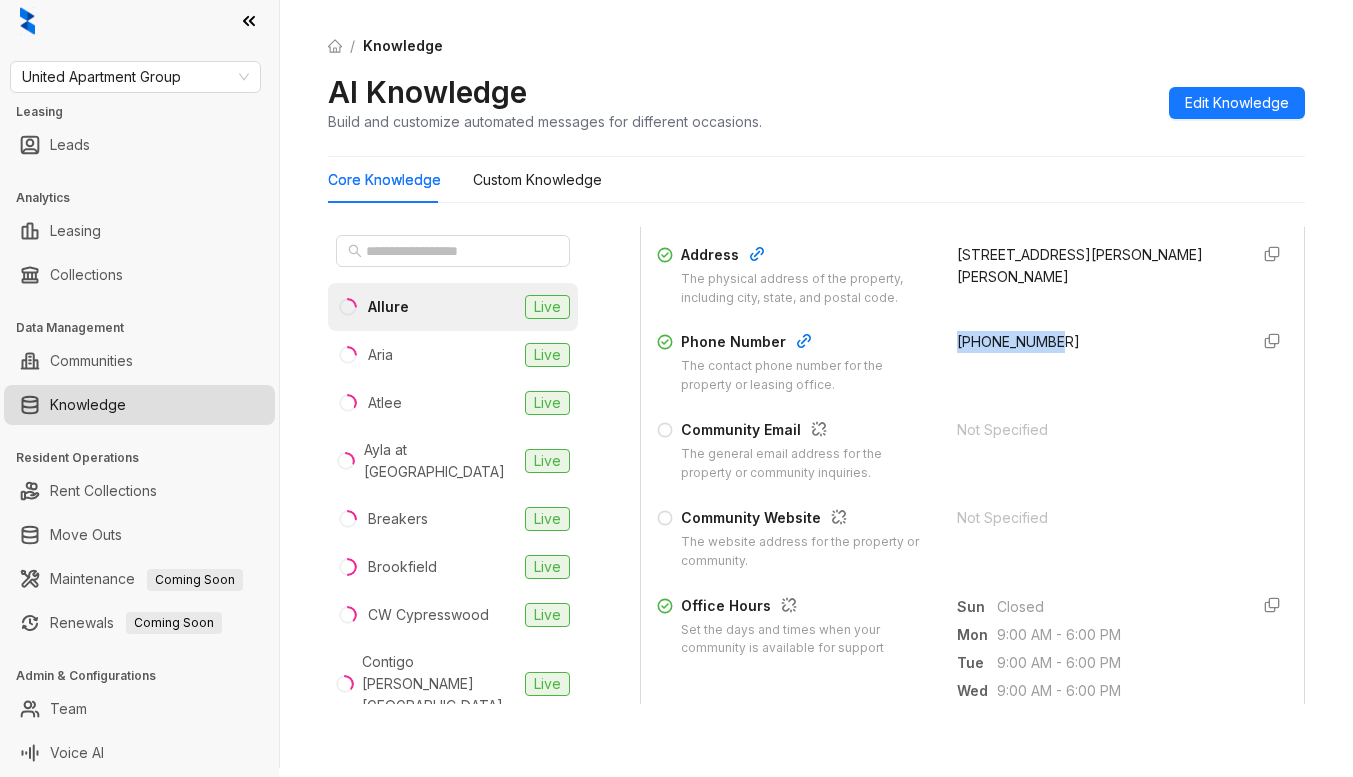 drag, startPoint x: 935, startPoint y: 342, endPoint x: 1061, endPoint y: 348, distance: 126.14278 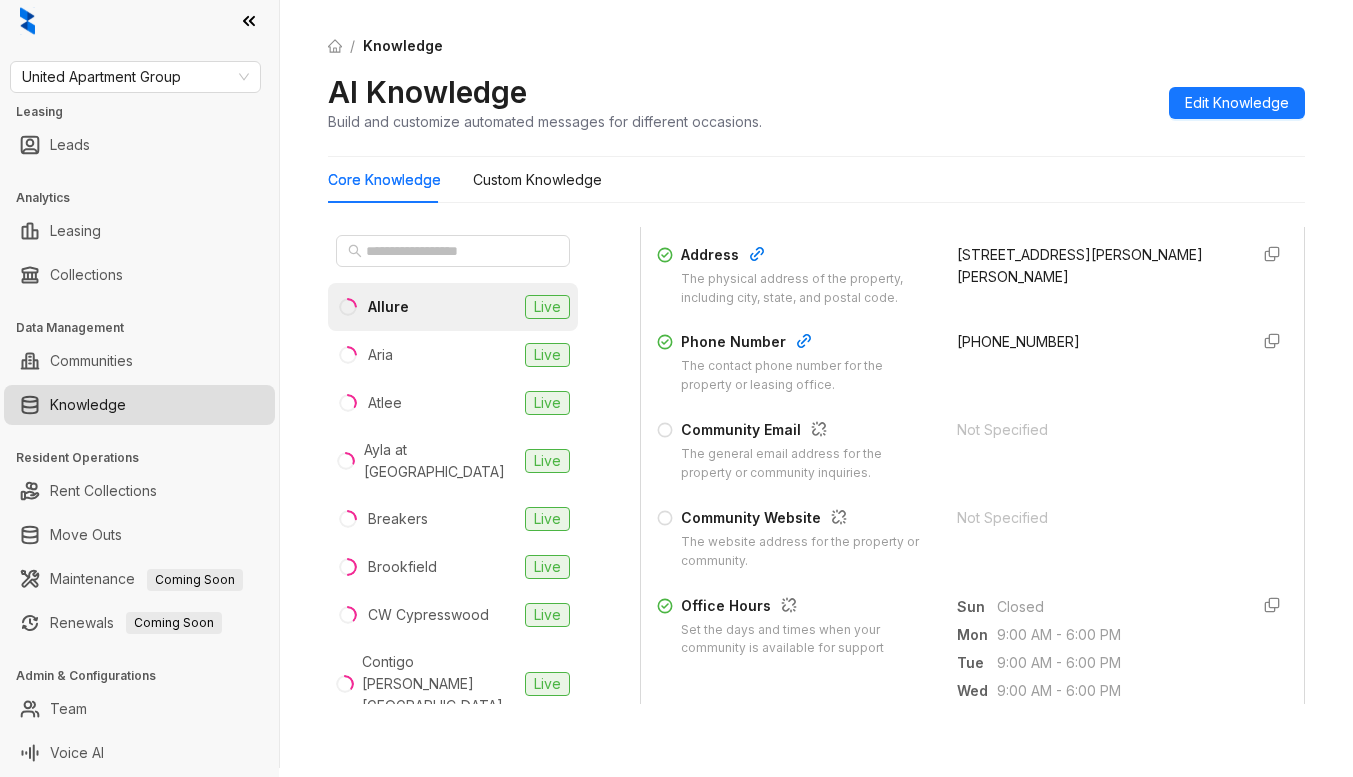 click on "Property Name The name of the property or apartment complex. Allure Property Type The type of property, such as apartment, condo, or townhouse. Not Specified Address The physical address of the property, including city, state, and postal code. [STREET_ADDRESS][PERSON_NAME][PERSON_NAME][PHONE_NUMBER] Phone Number The contact phone number for the property or leasing office. [PHONE_NUMBER] Community Email The general email address for the property or community inquiries. Not Specified Community Website The website address for the property or community. Not Specified" at bounding box center [972, 319] 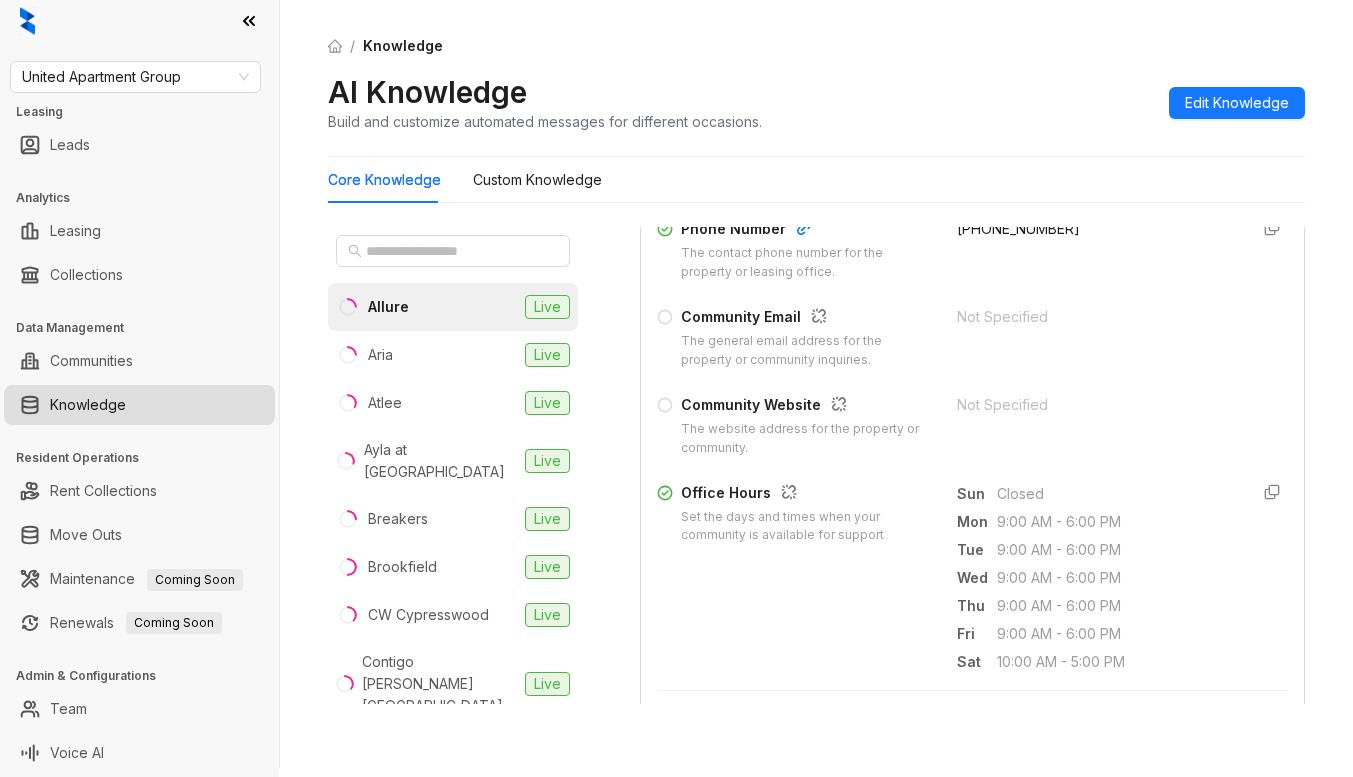 scroll, scrollTop: 600, scrollLeft: 0, axis: vertical 